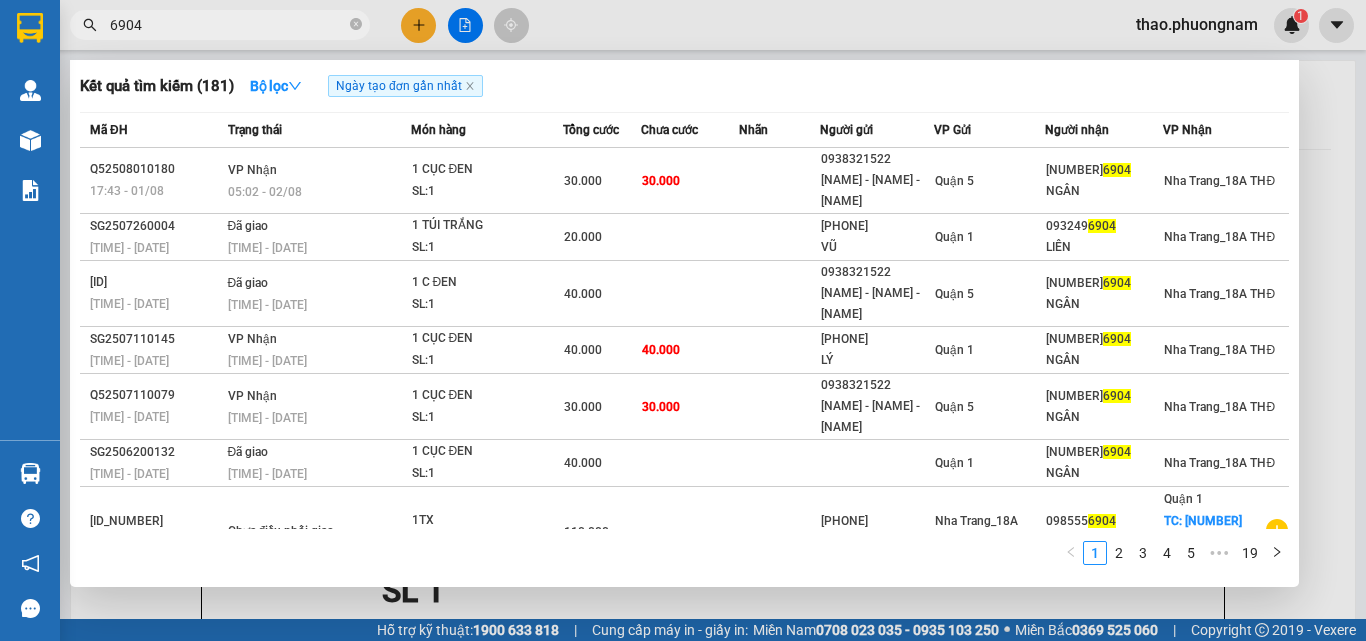 scroll, scrollTop: 0, scrollLeft: 0, axis: both 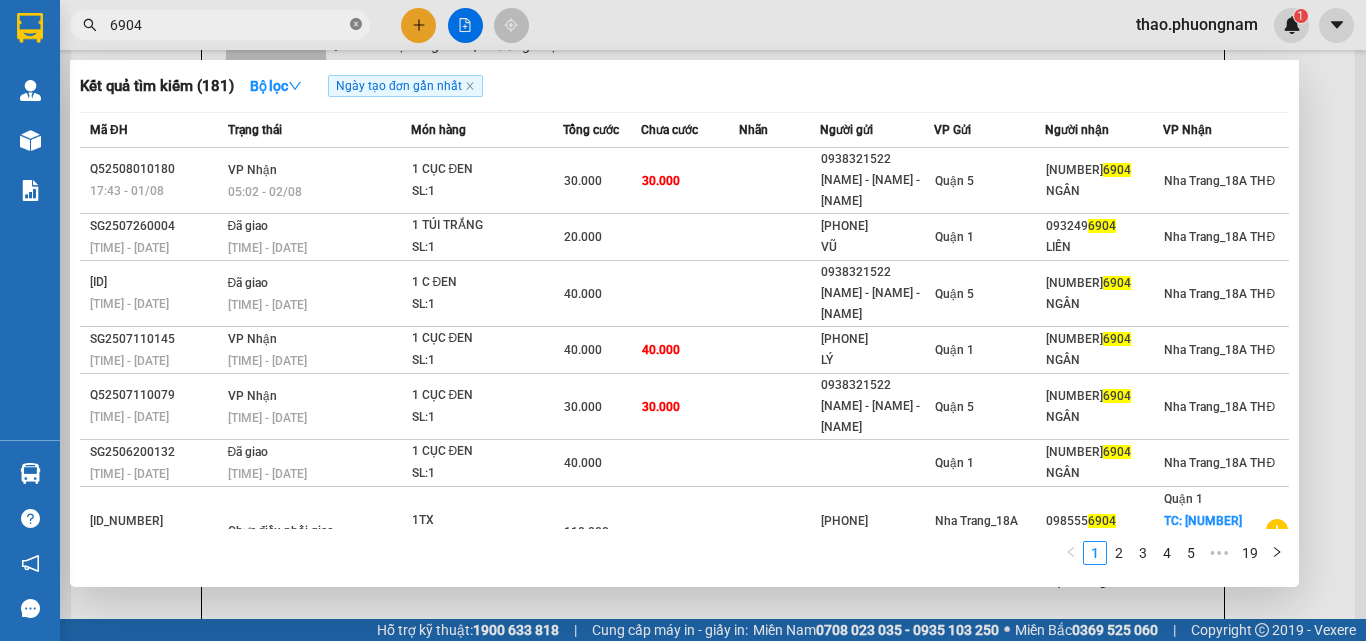 click 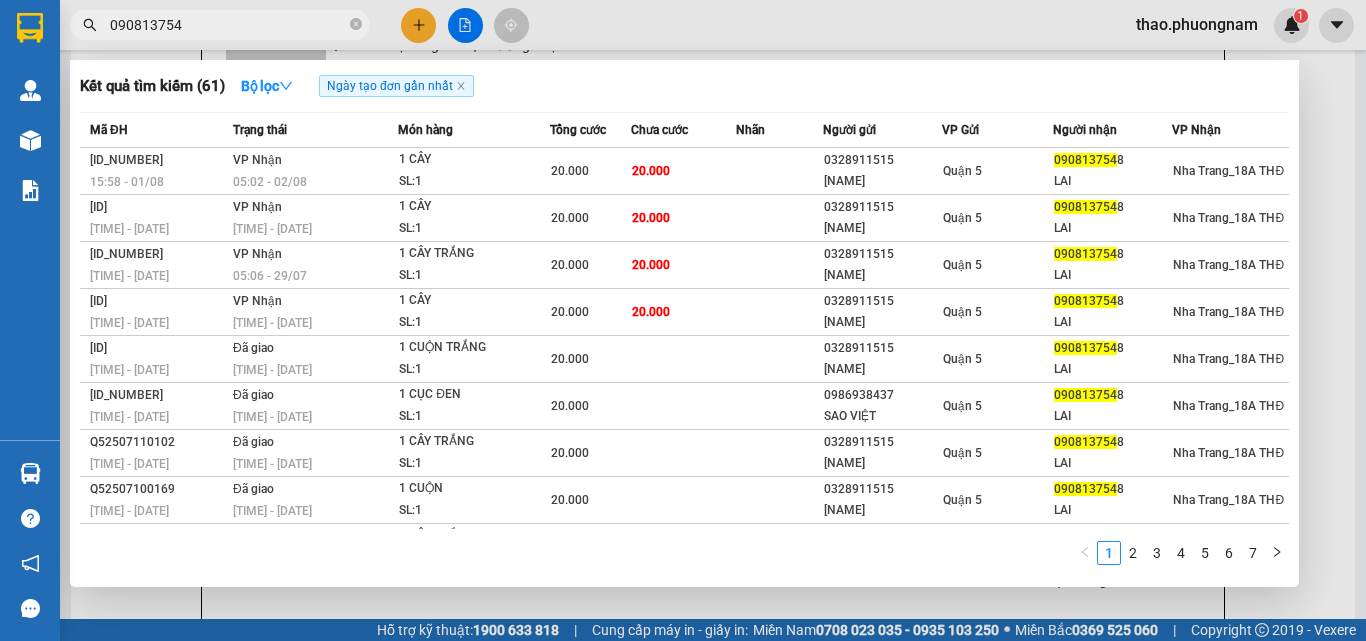type on "0908137548" 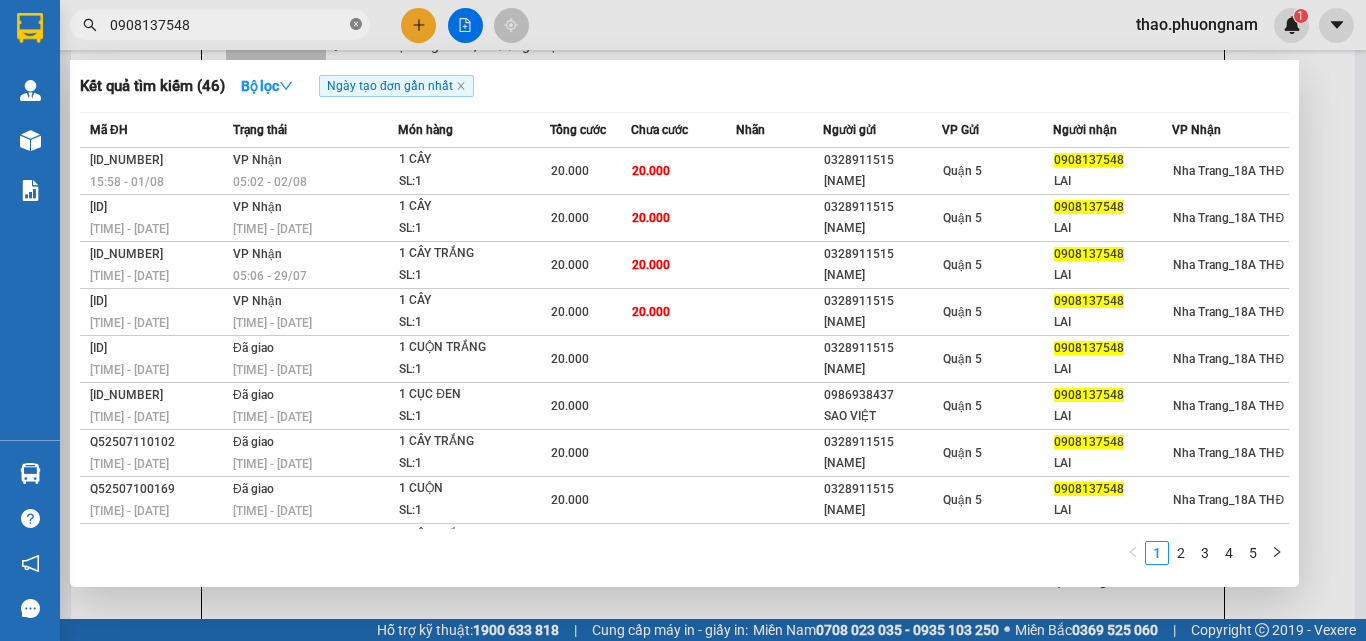 click 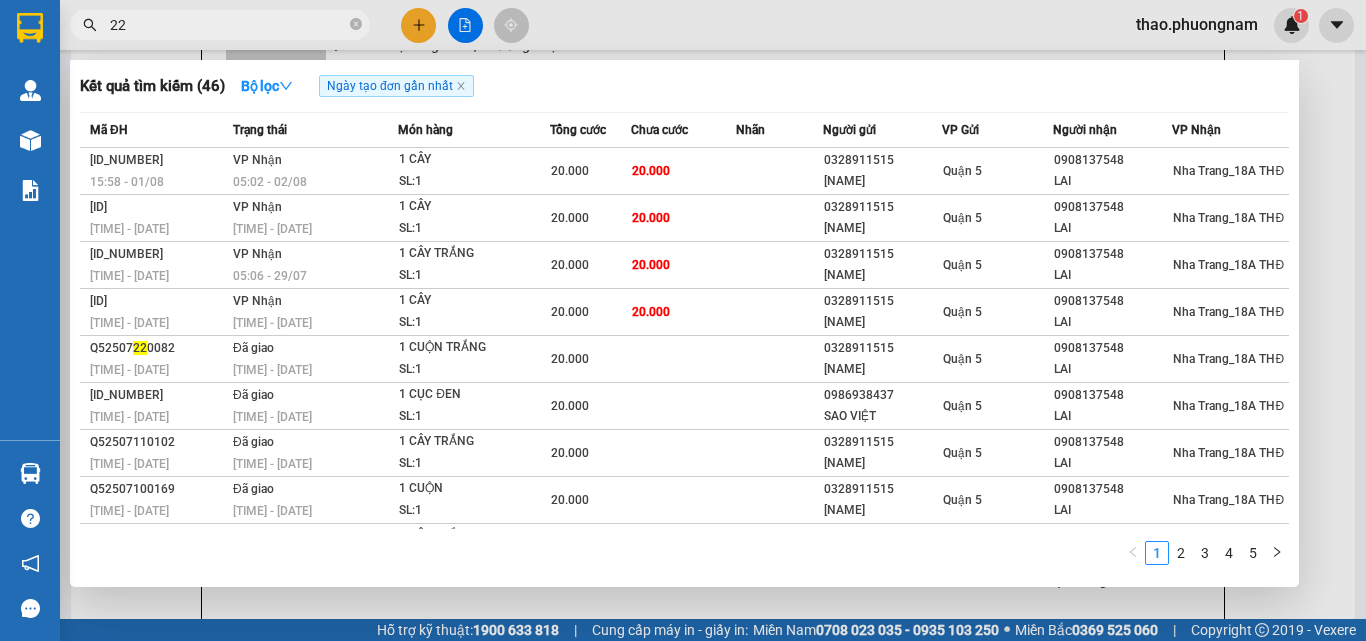 type on "221" 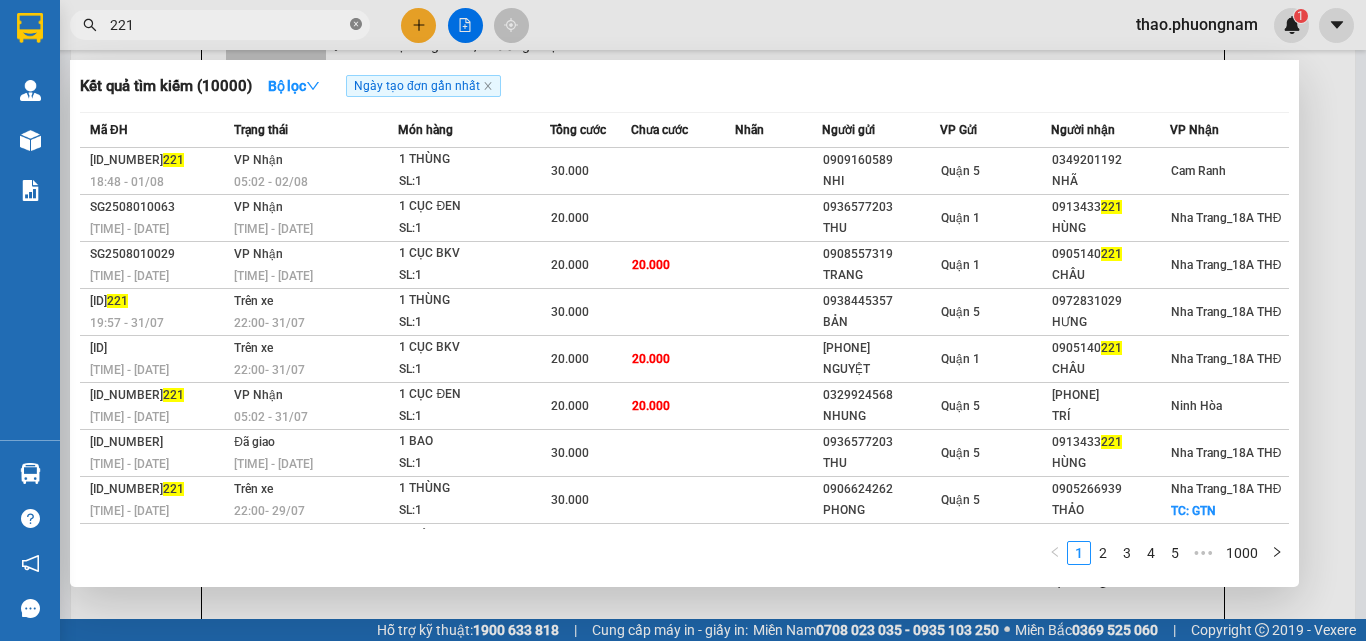 click 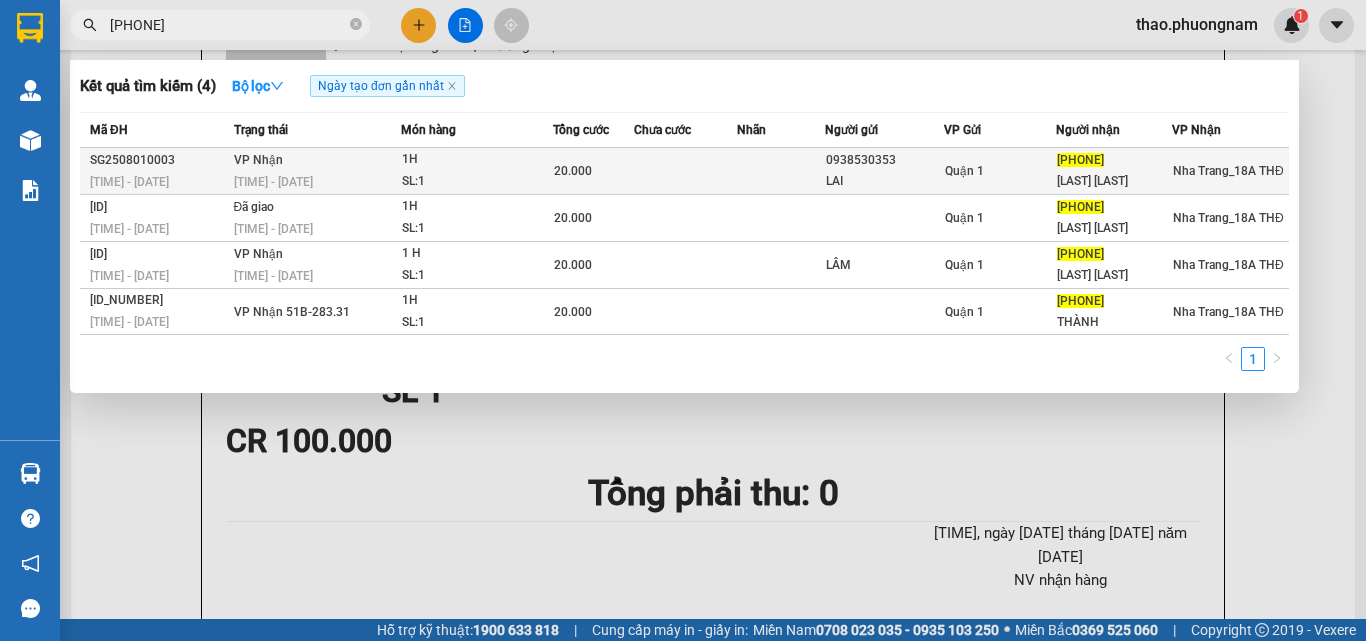 type on "[PHONE]" 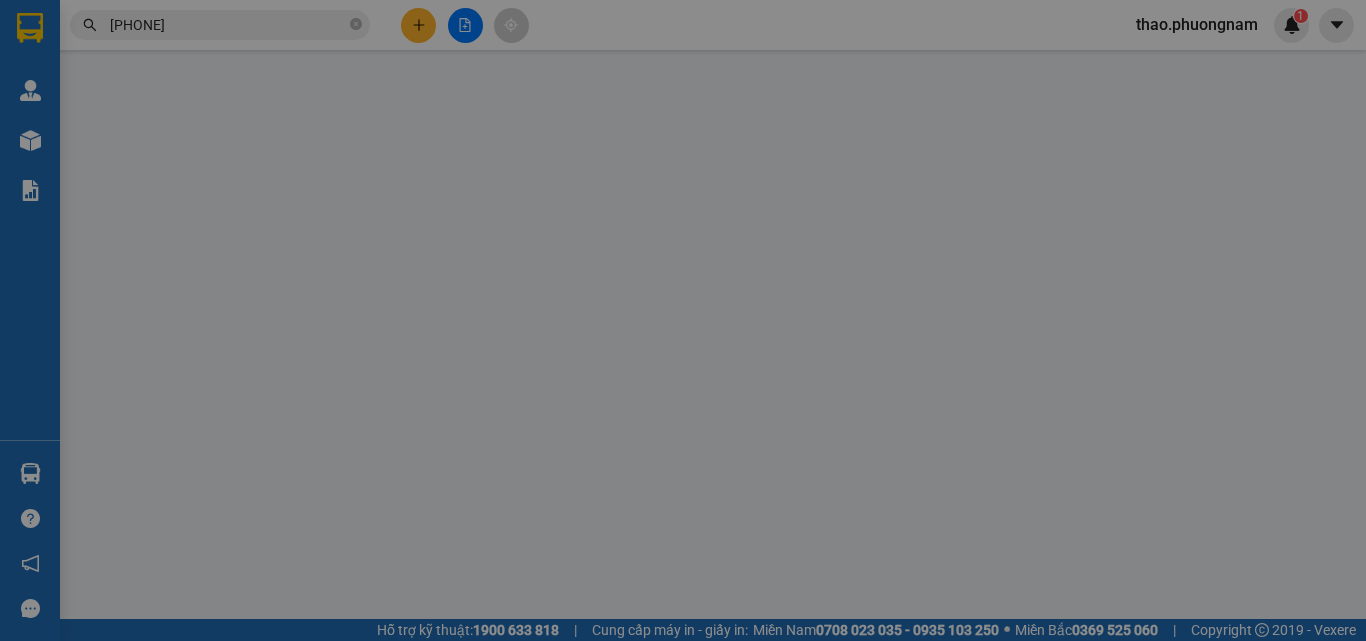 scroll, scrollTop: 0, scrollLeft: 0, axis: both 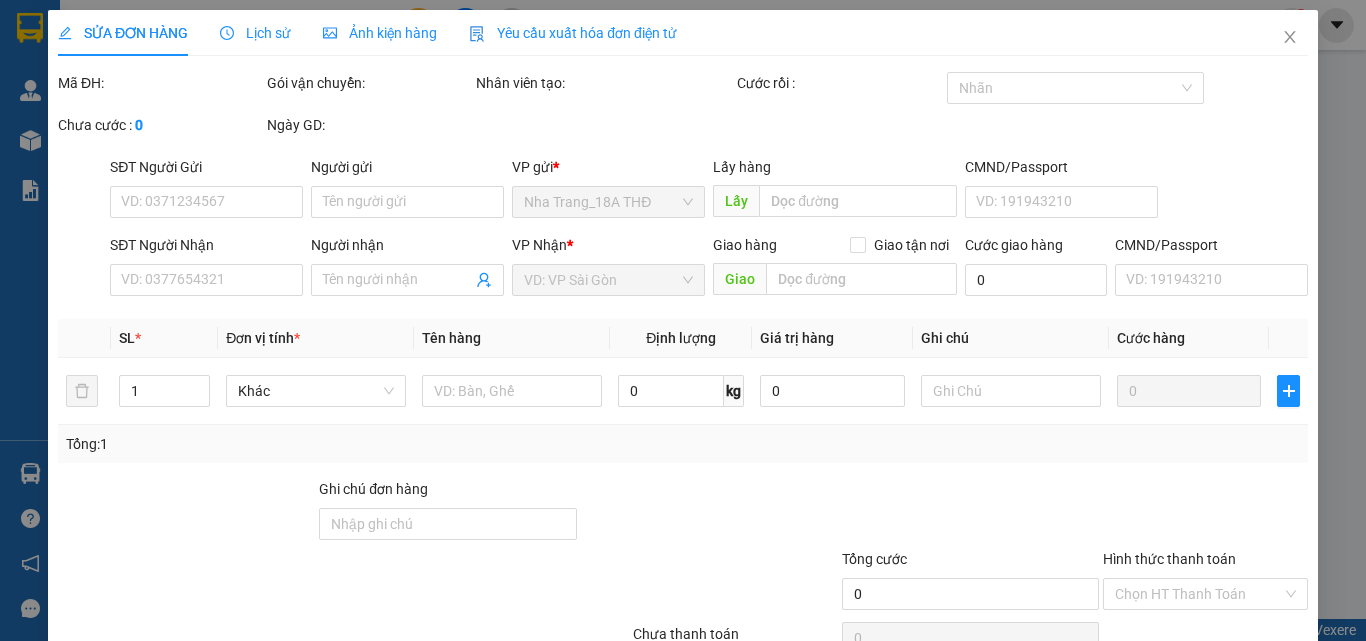 type on "0938530353" 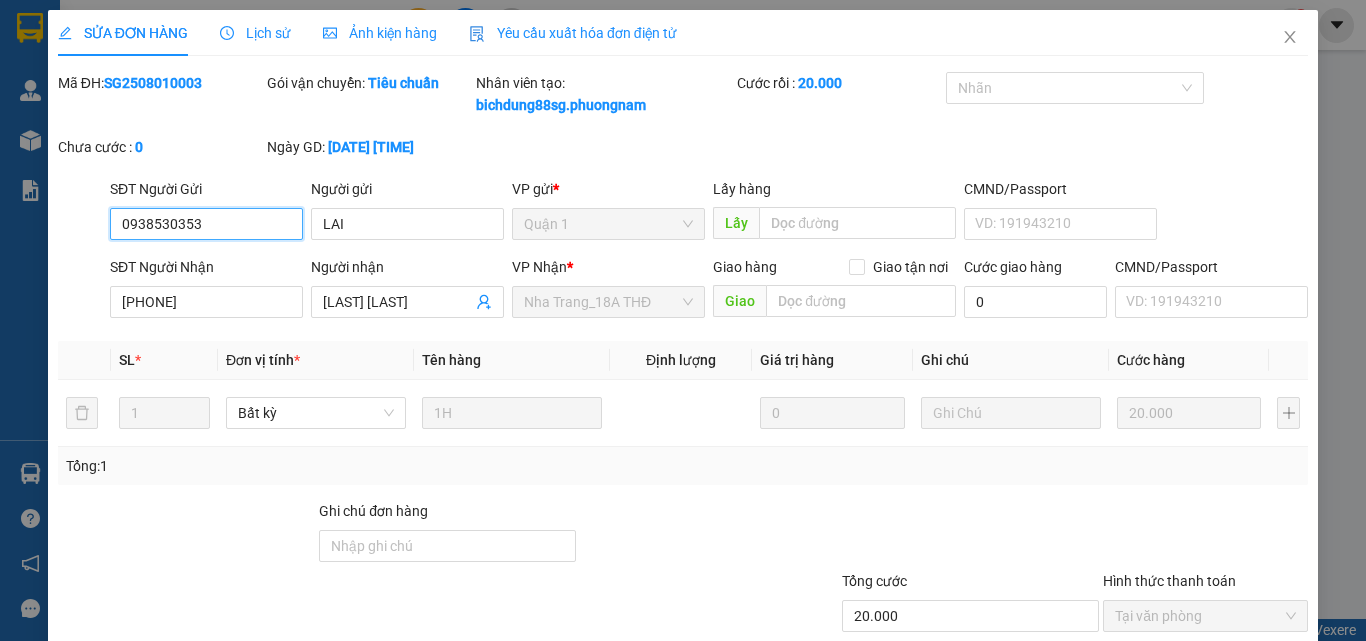 scroll, scrollTop: 102, scrollLeft: 0, axis: vertical 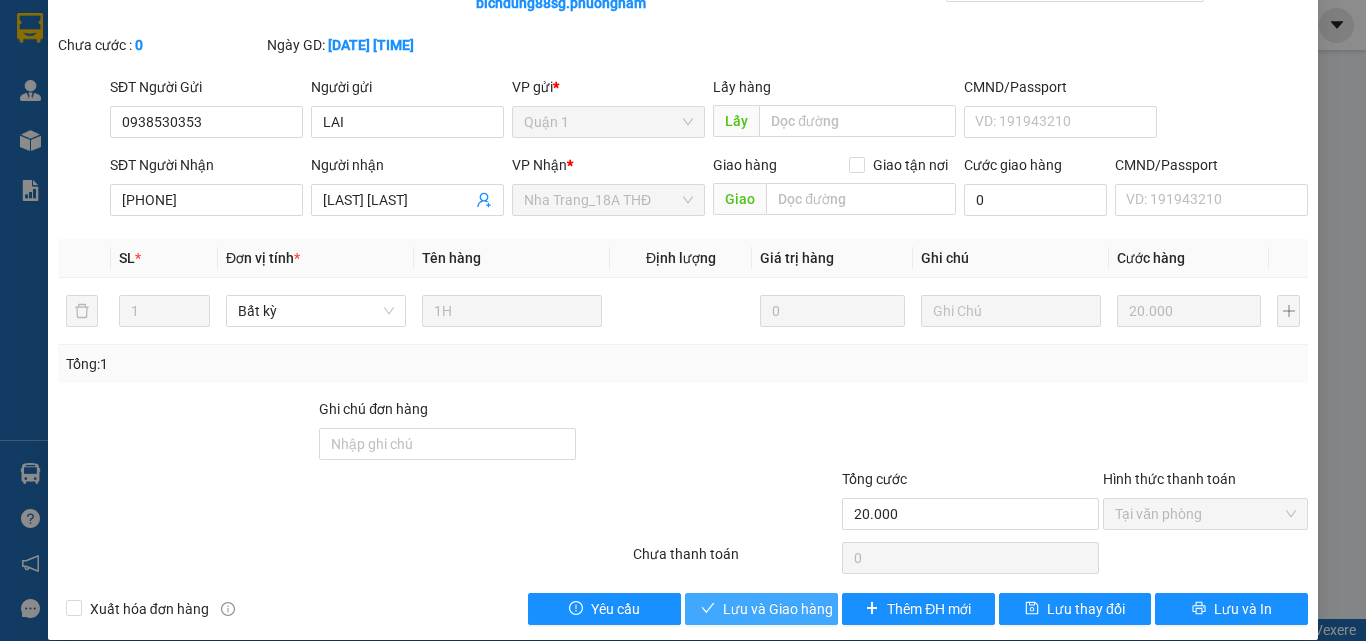 click on "Lưu và Giao hàng" at bounding box center (778, 609) 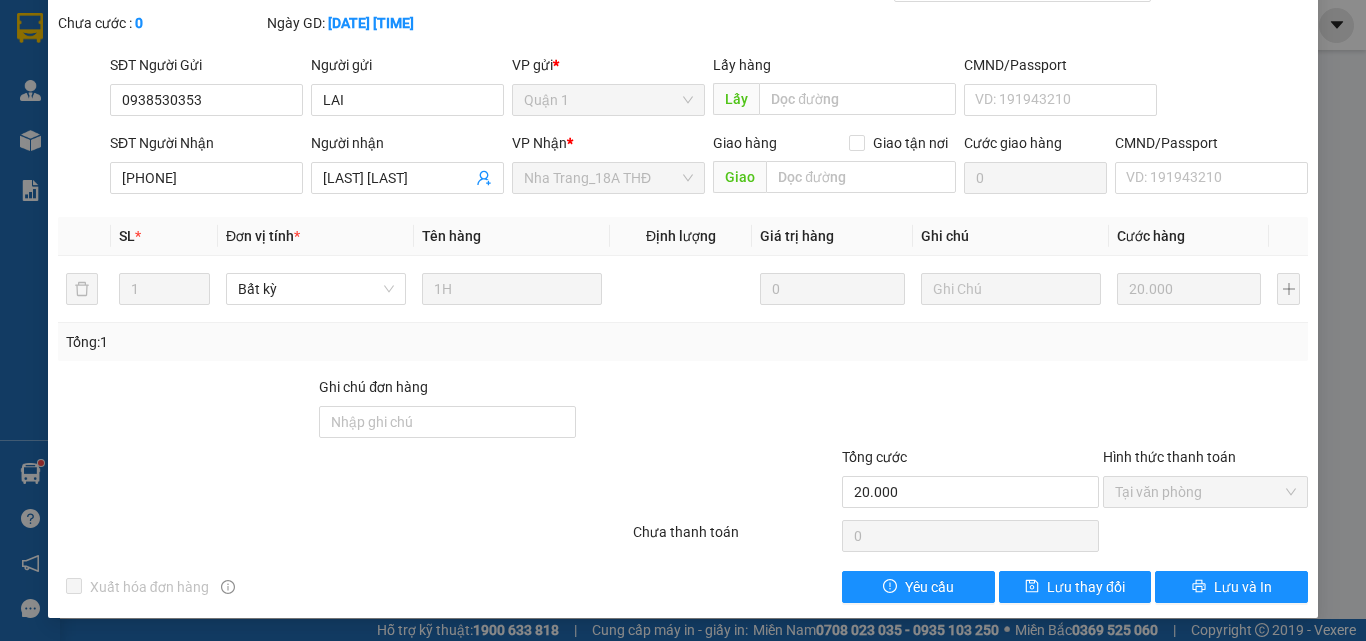 scroll, scrollTop: 0, scrollLeft: 0, axis: both 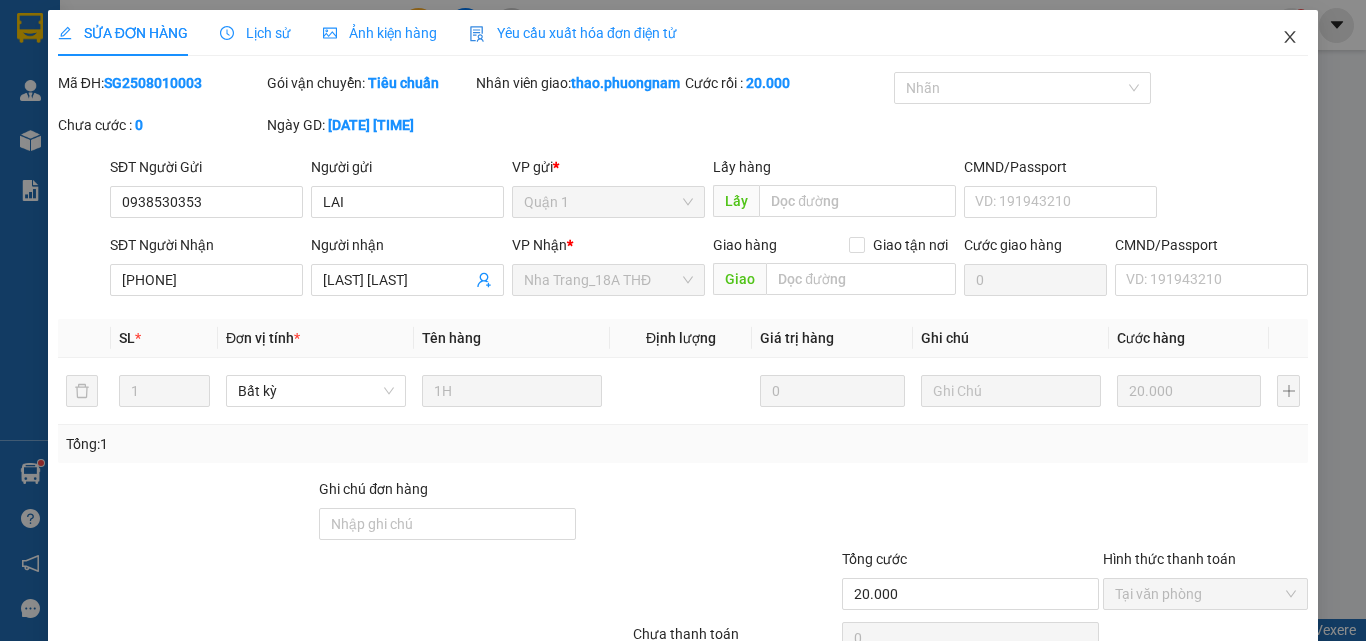 click 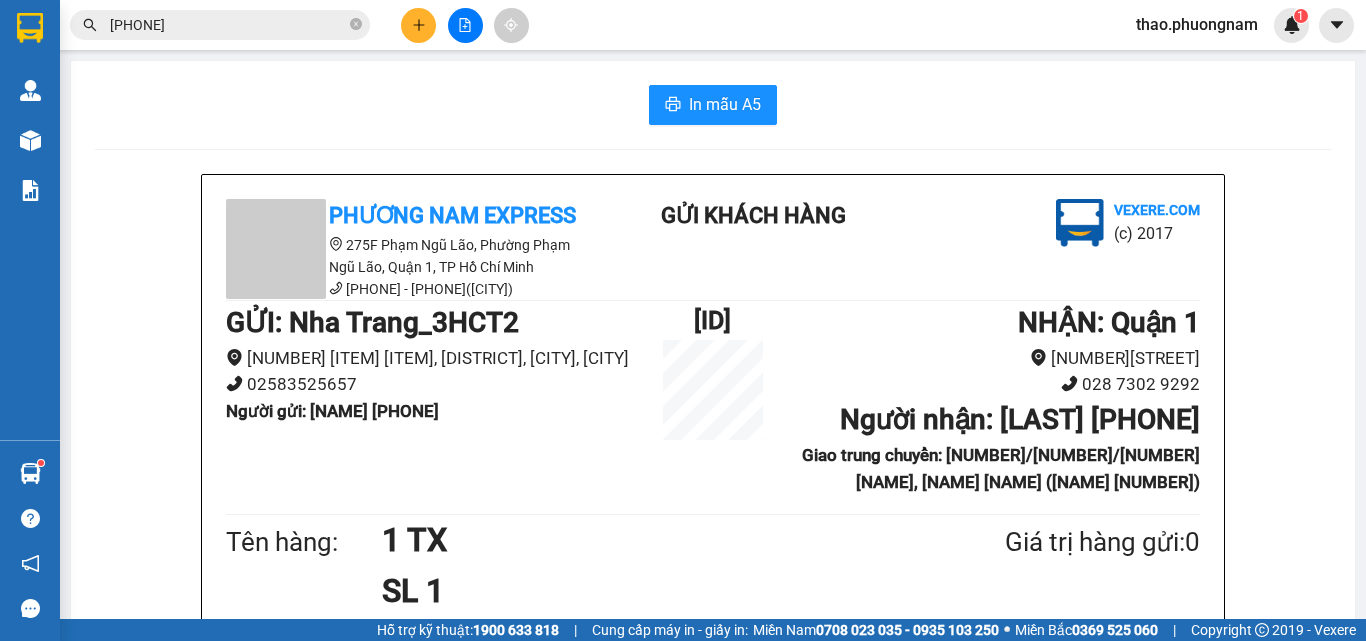 click on "[PHONE]" at bounding box center (228, 25) 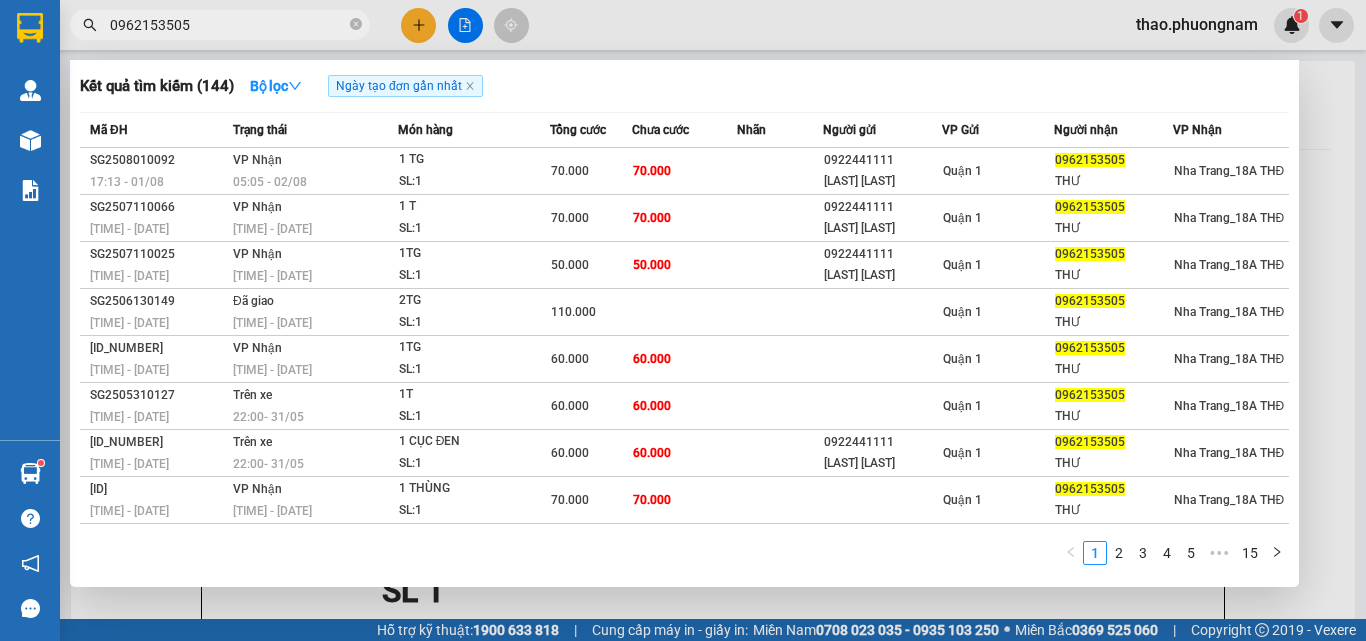 type on "0962153505" 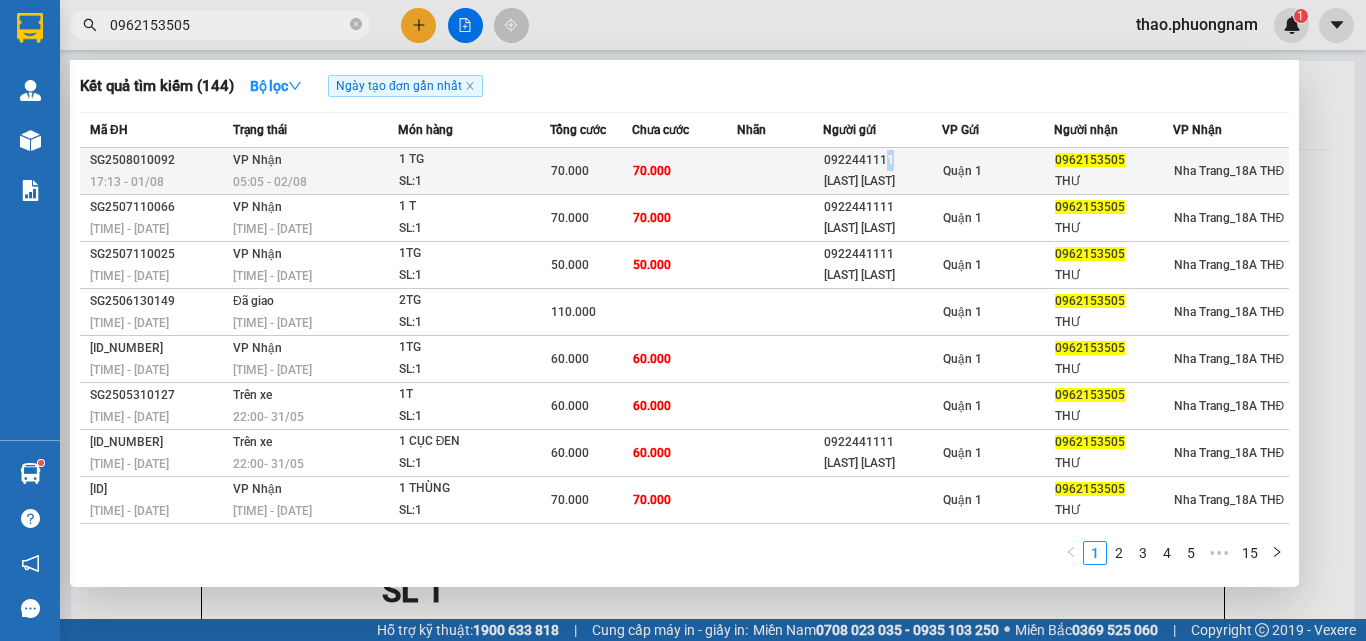 click on "0922441111" at bounding box center [882, 160] 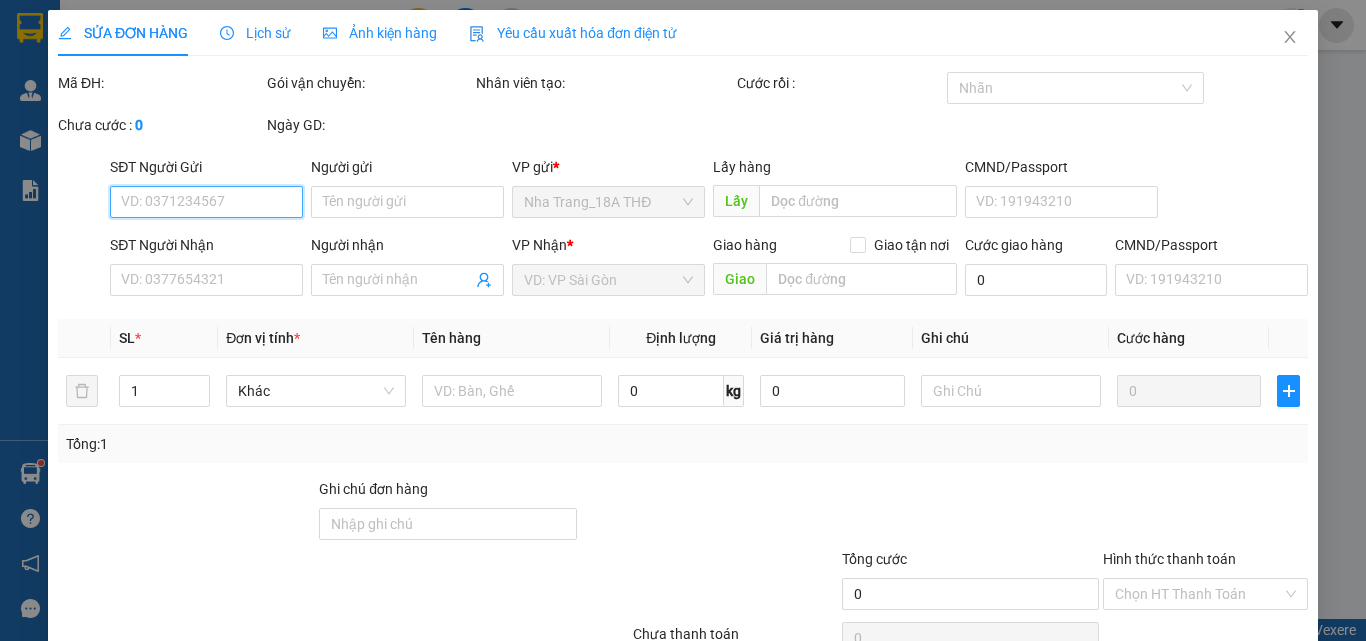 type on "0922441111" 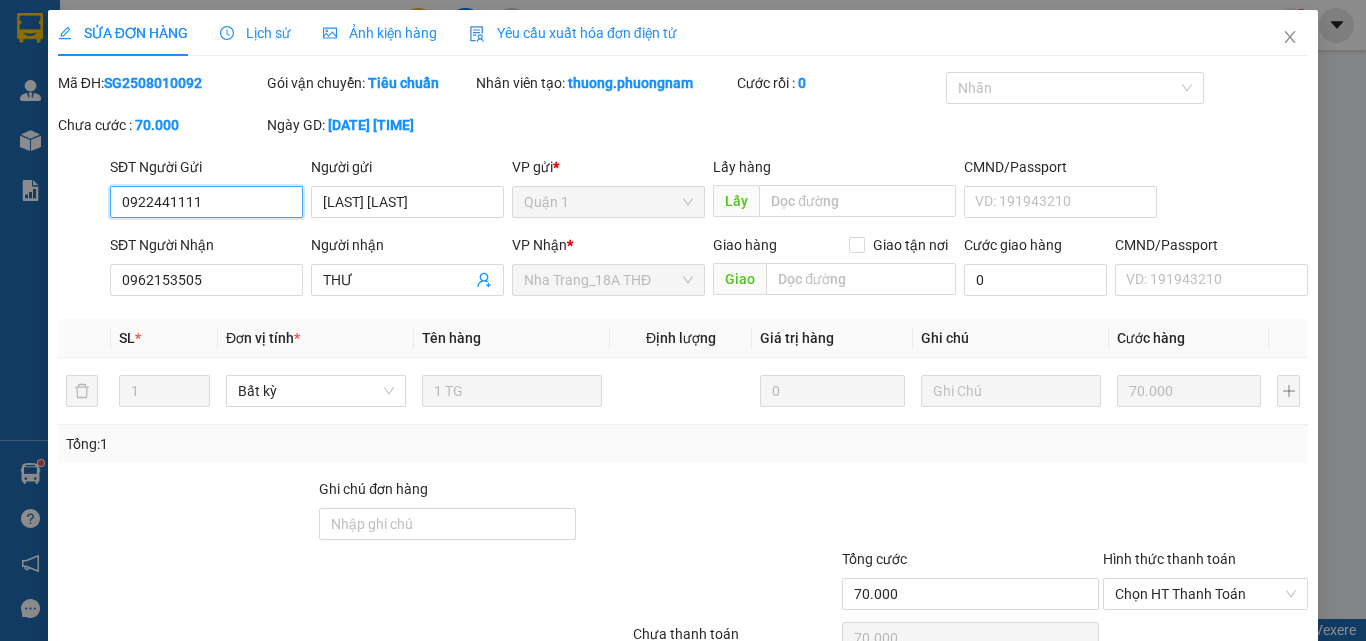 scroll, scrollTop: 103, scrollLeft: 0, axis: vertical 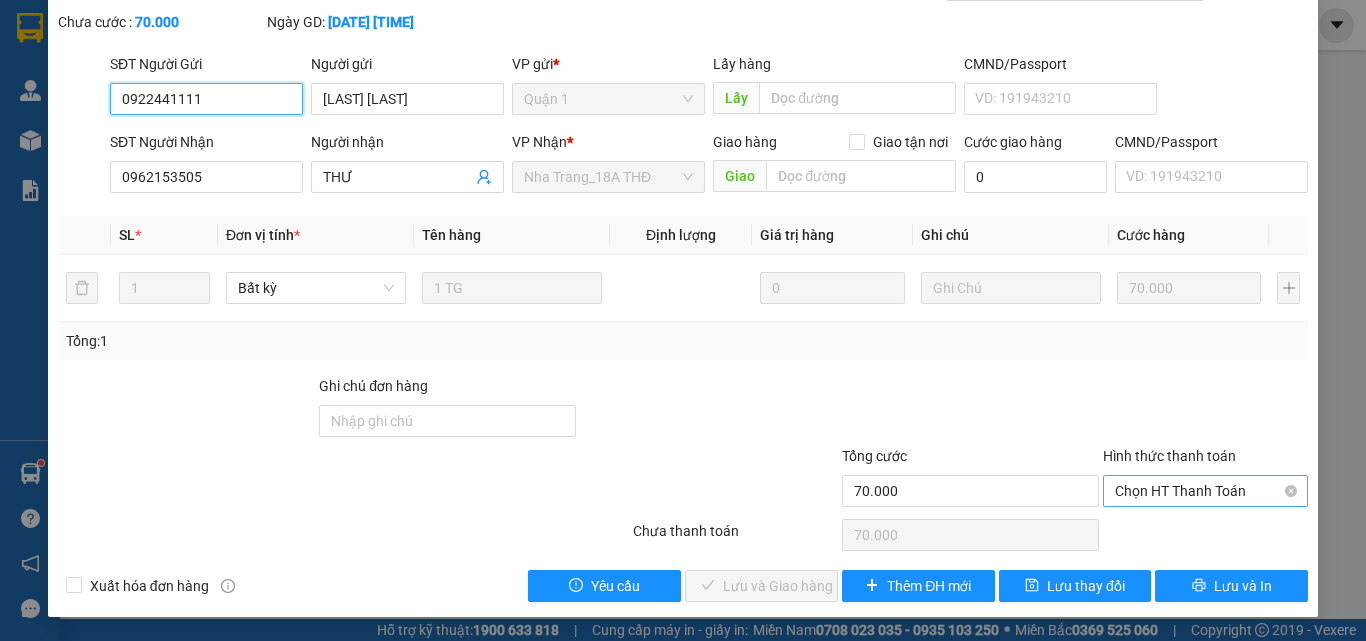 click on "Chọn HT Thanh Toán" at bounding box center [1205, 491] 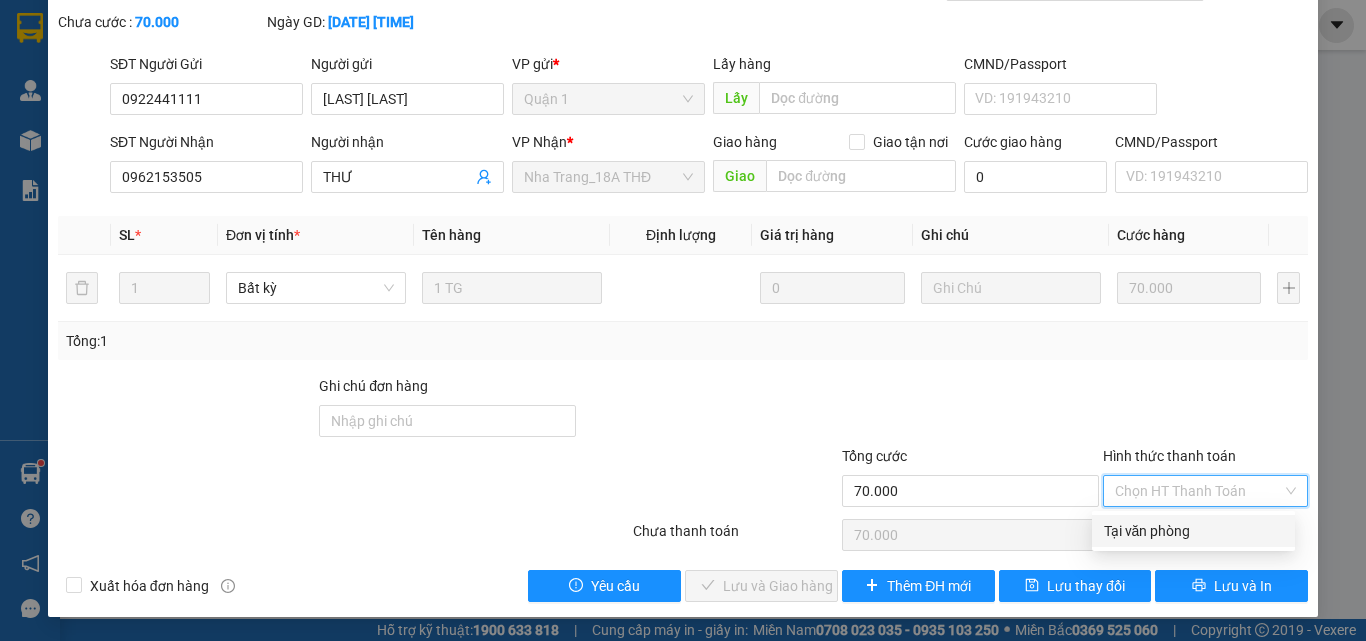 click on "Tại văn phòng" at bounding box center (1193, 531) 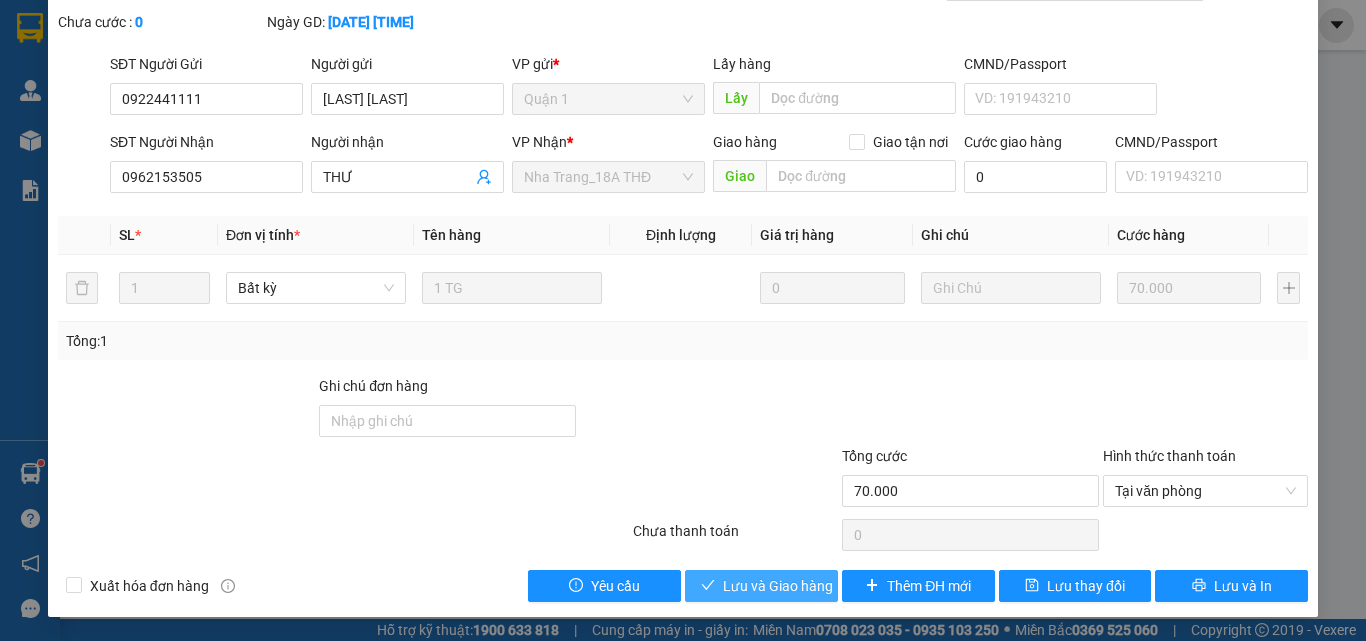 click on "Lưu và Giao hàng" at bounding box center [778, 586] 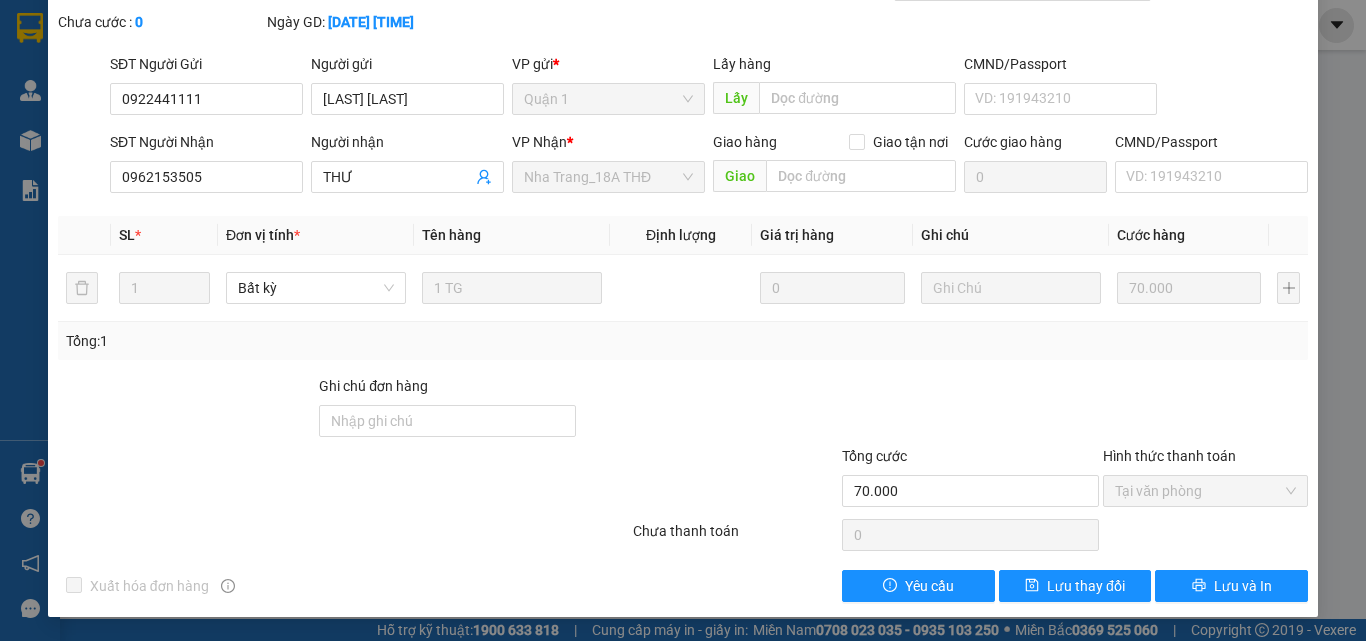 scroll, scrollTop: 0, scrollLeft: 0, axis: both 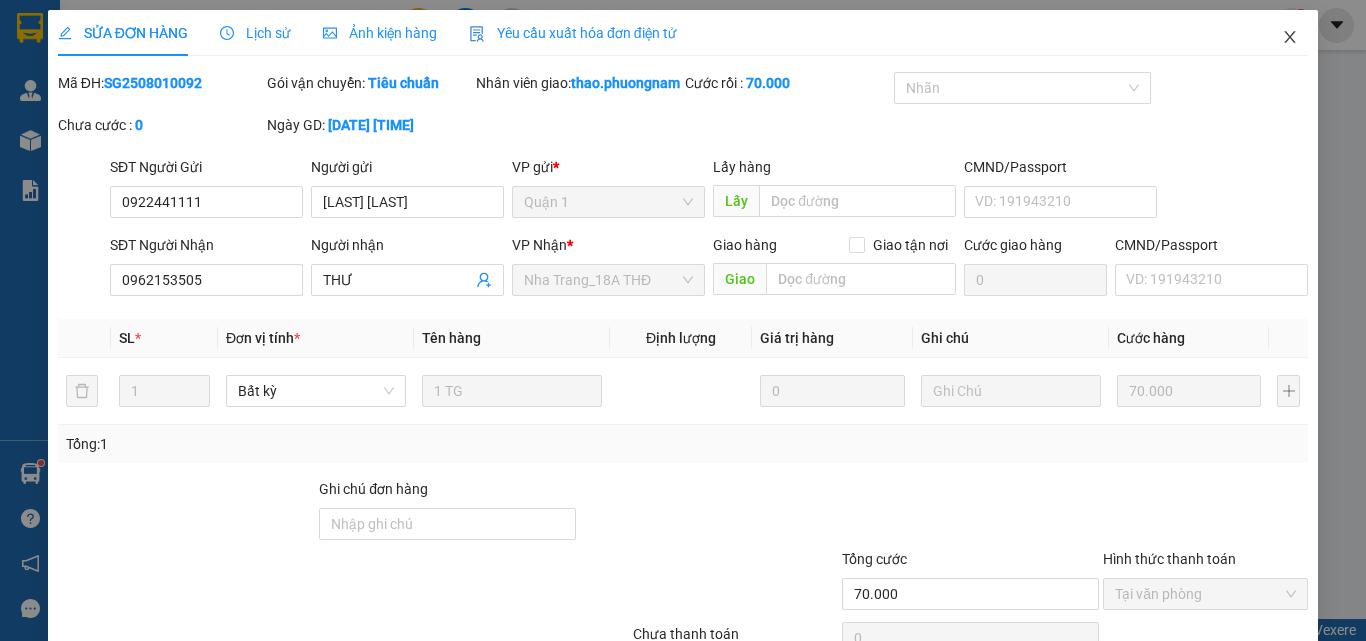 click 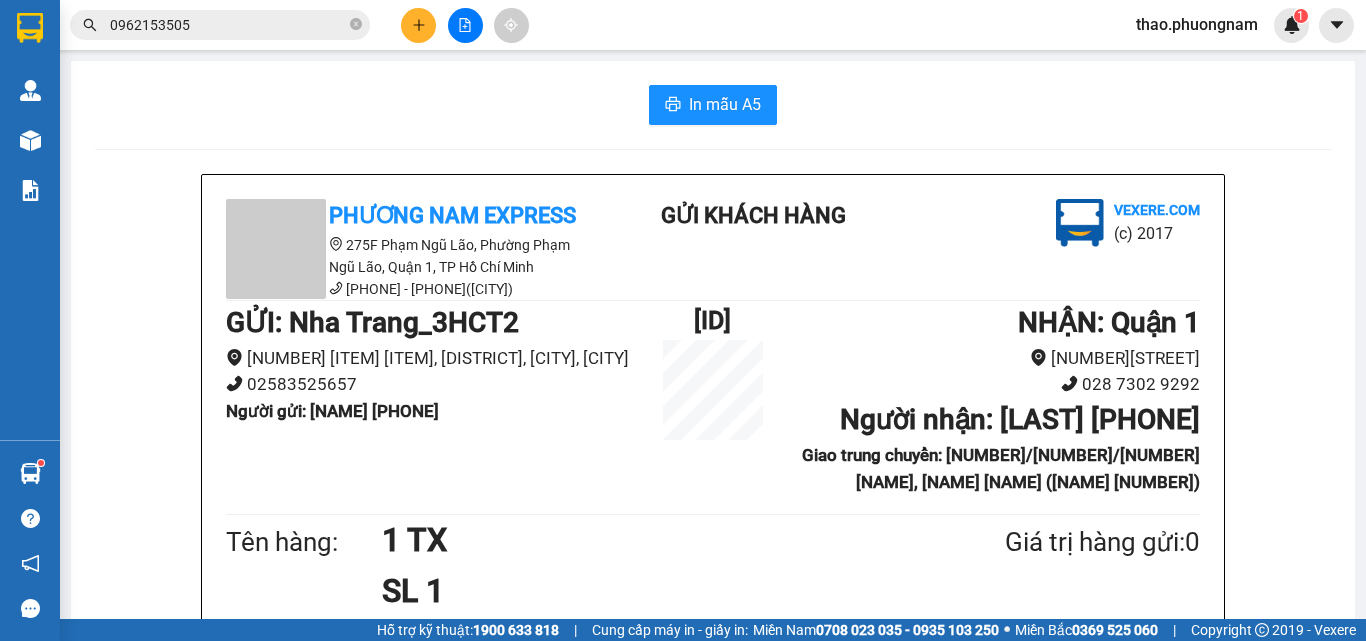 click 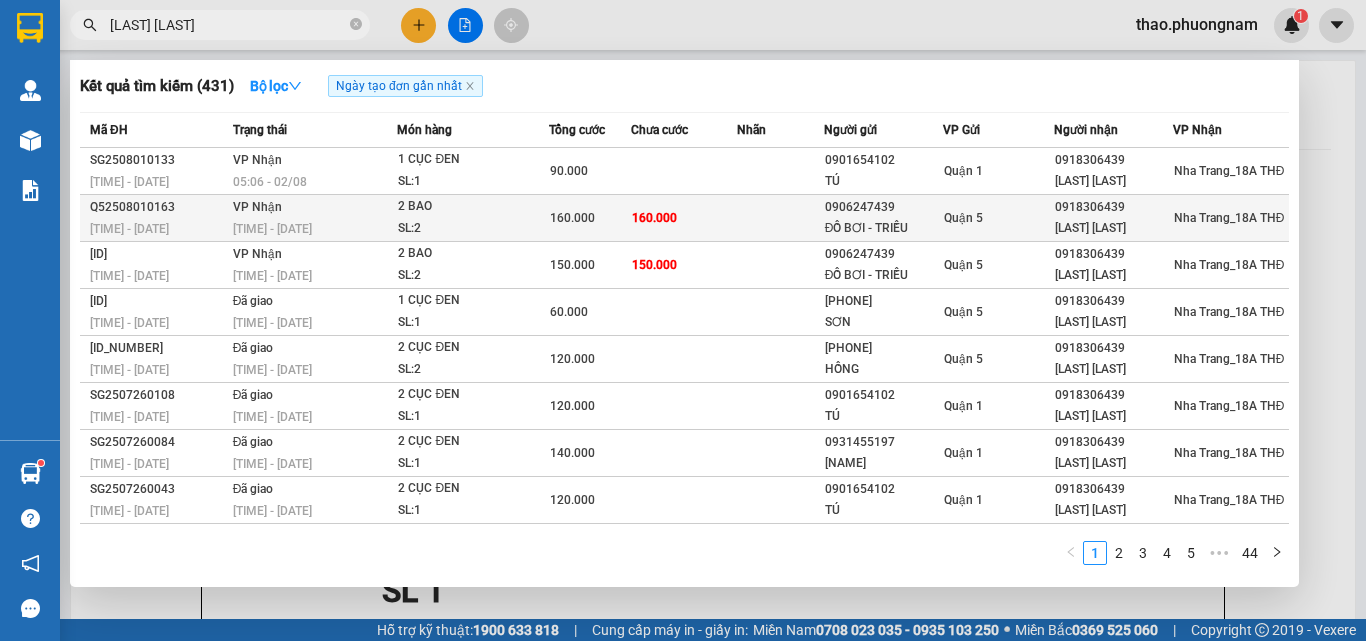 type on "[LAST] [LAST]" 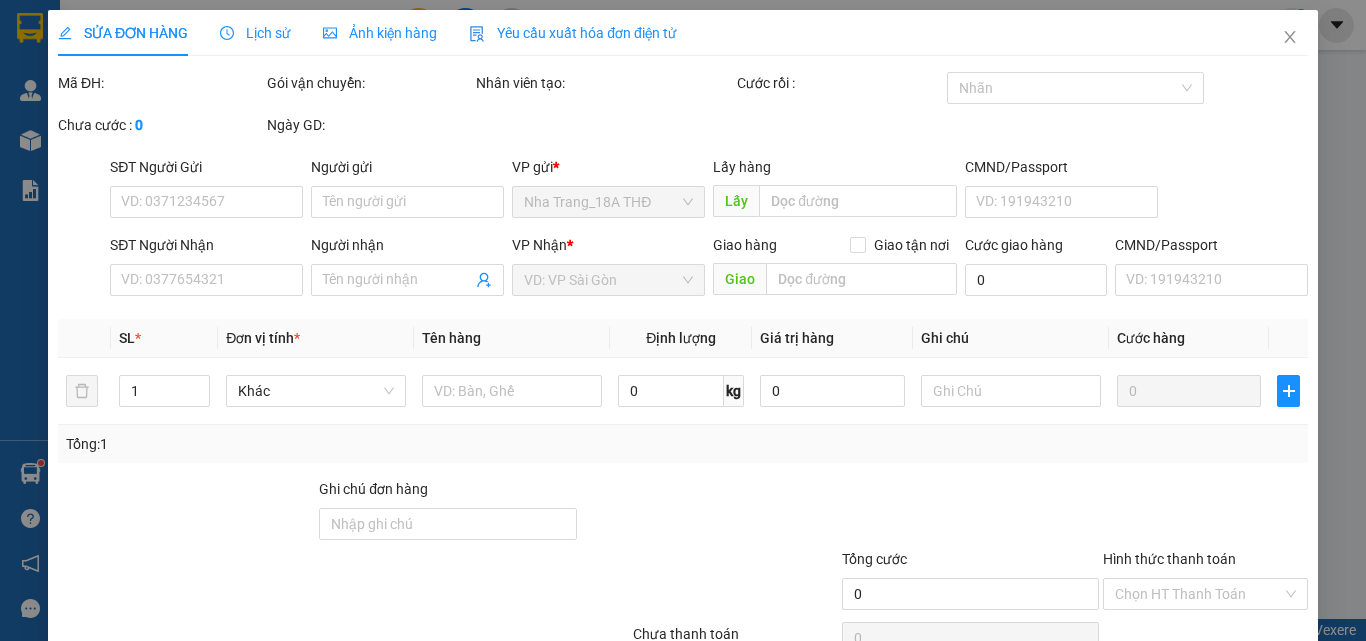 type on "0906247439" 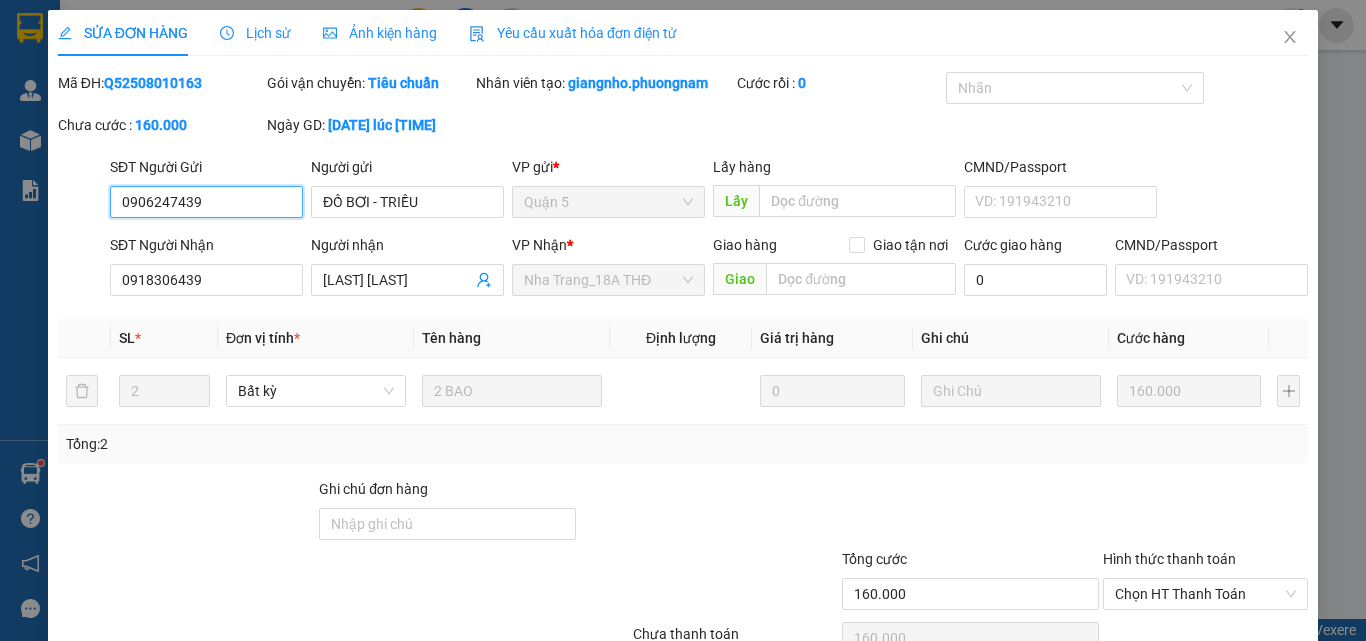 scroll, scrollTop: 102, scrollLeft: 0, axis: vertical 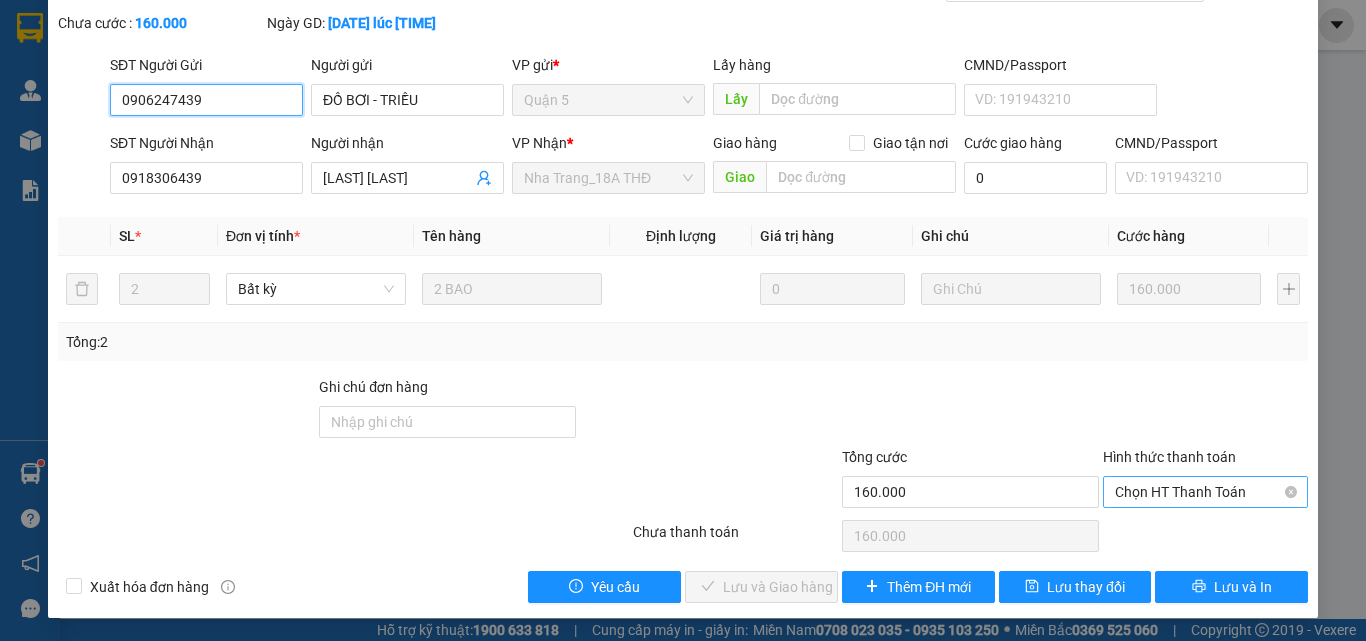 click on "Chọn HT Thanh Toán" at bounding box center (1205, 492) 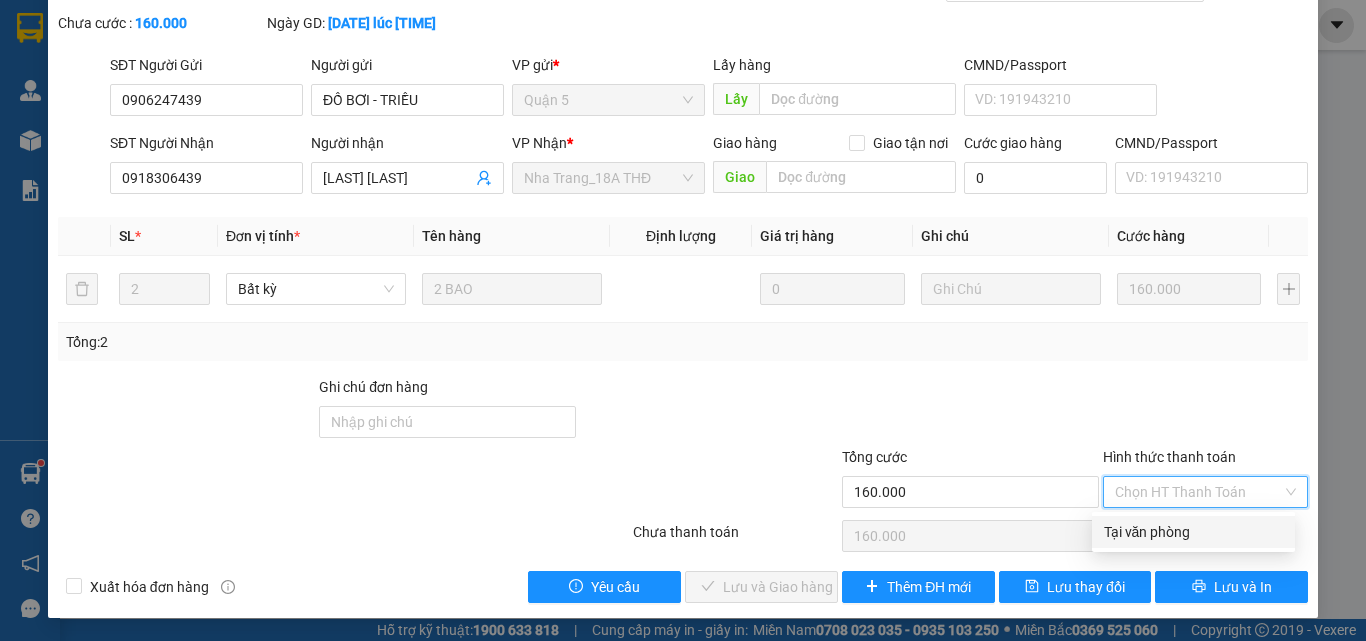 click on "Tại văn phòng" at bounding box center [1193, 532] 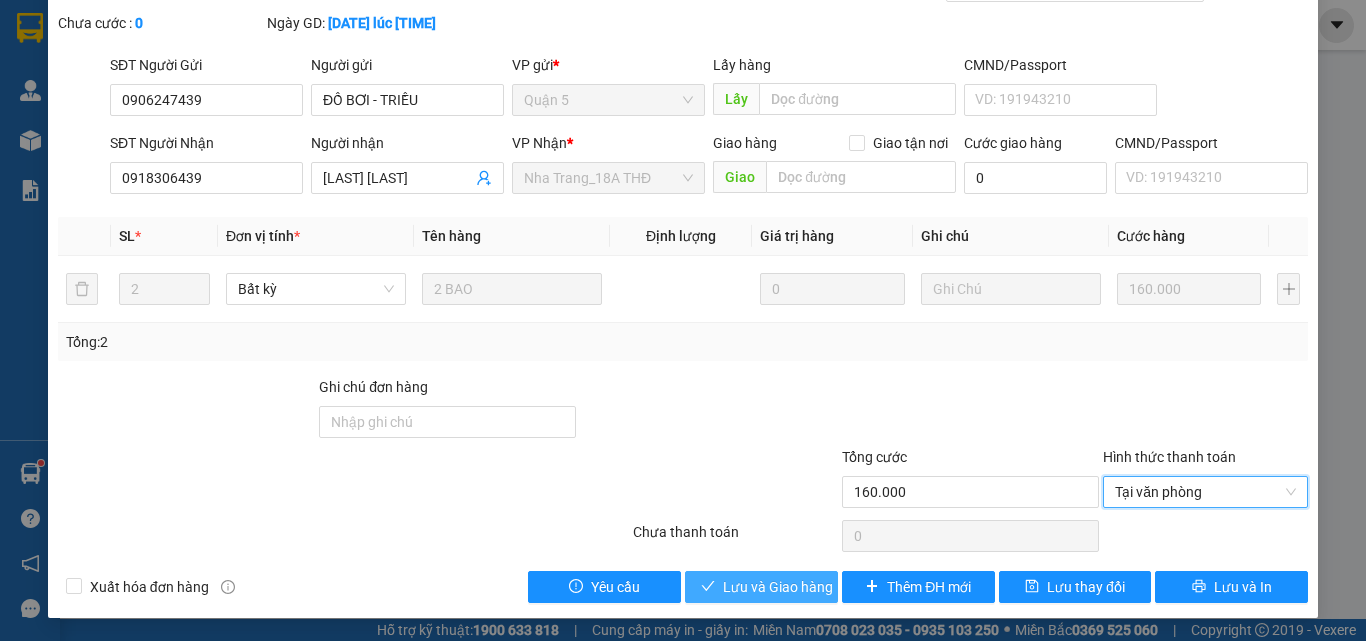 click on "Lưu và Giao hàng" at bounding box center (778, 587) 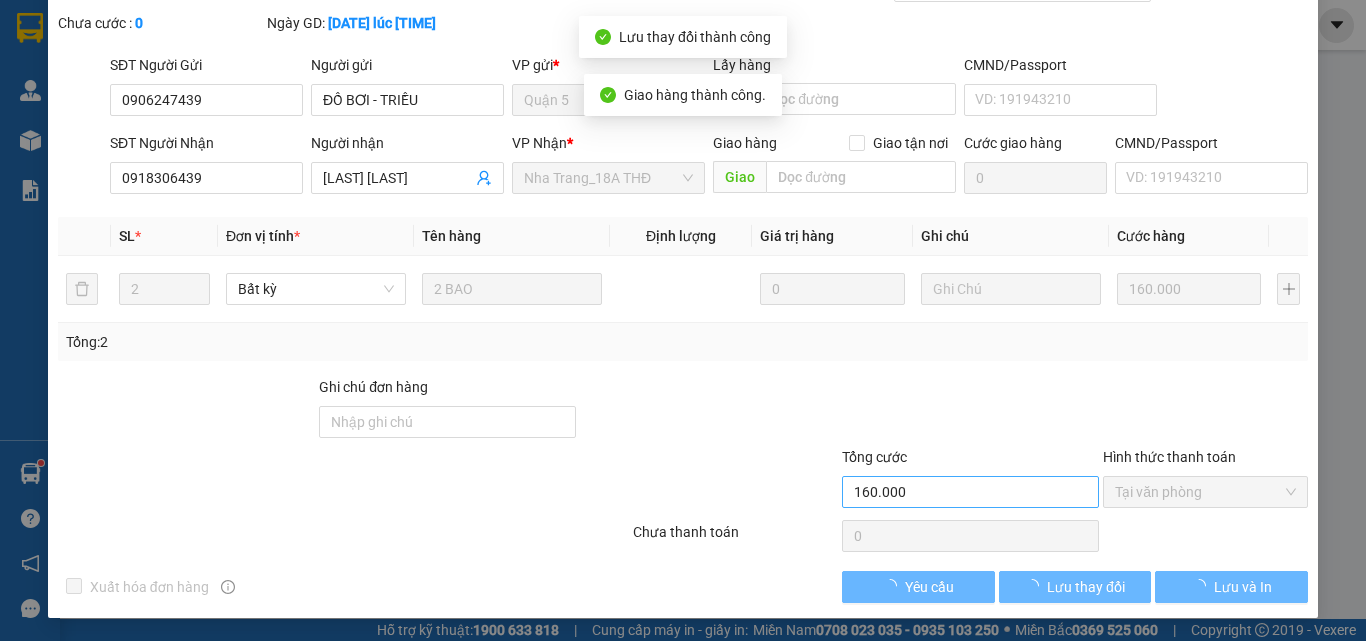 scroll, scrollTop: 0, scrollLeft: 0, axis: both 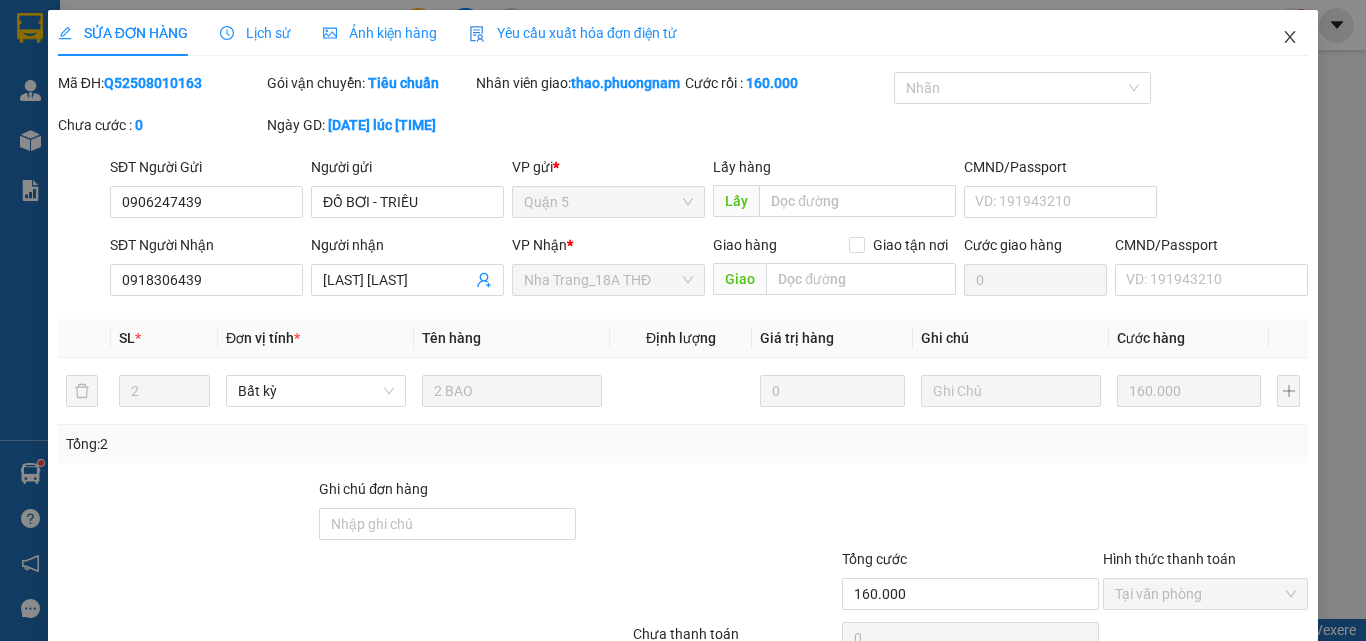 click 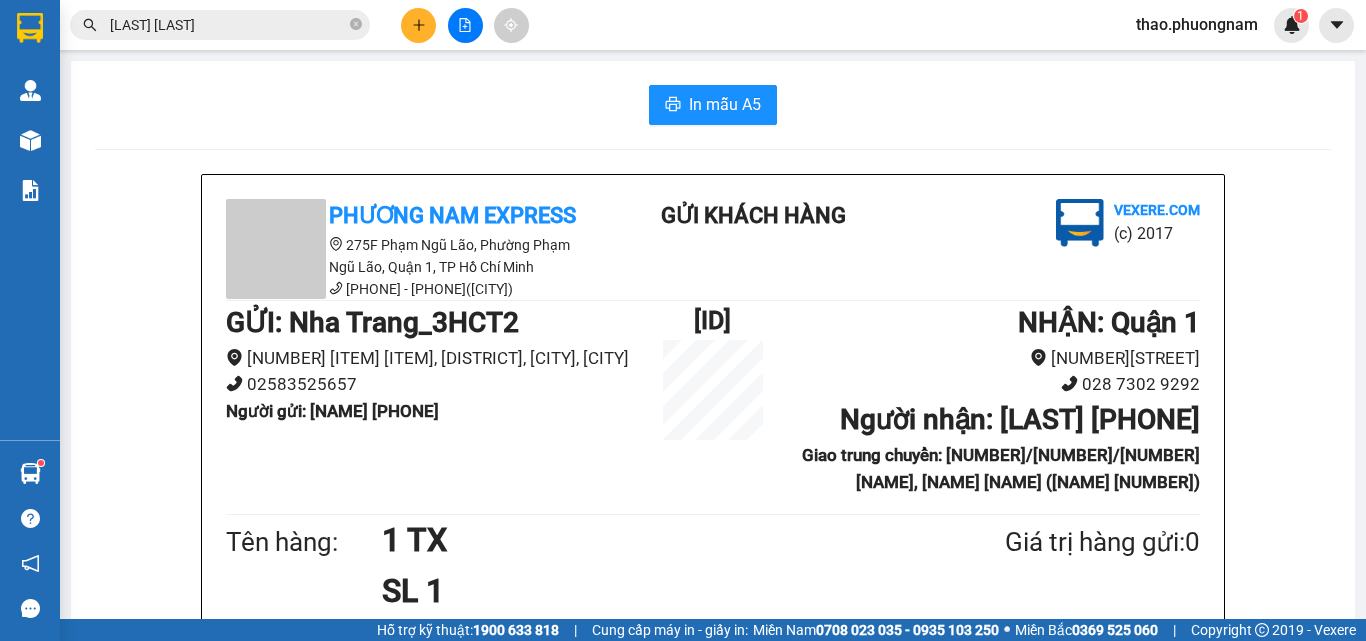 click on "[LAST] [LAST]" at bounding box center [228, 25] 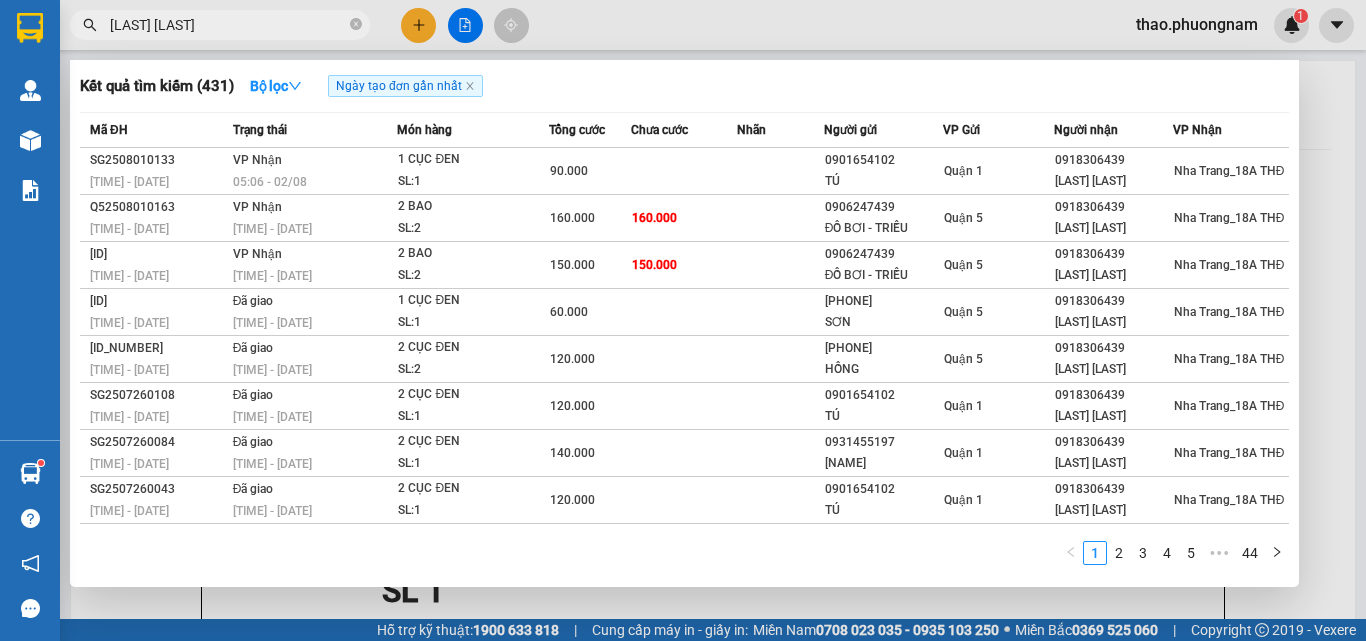 click on "[LAST] [LAST]" at bounding box center [228, 25] 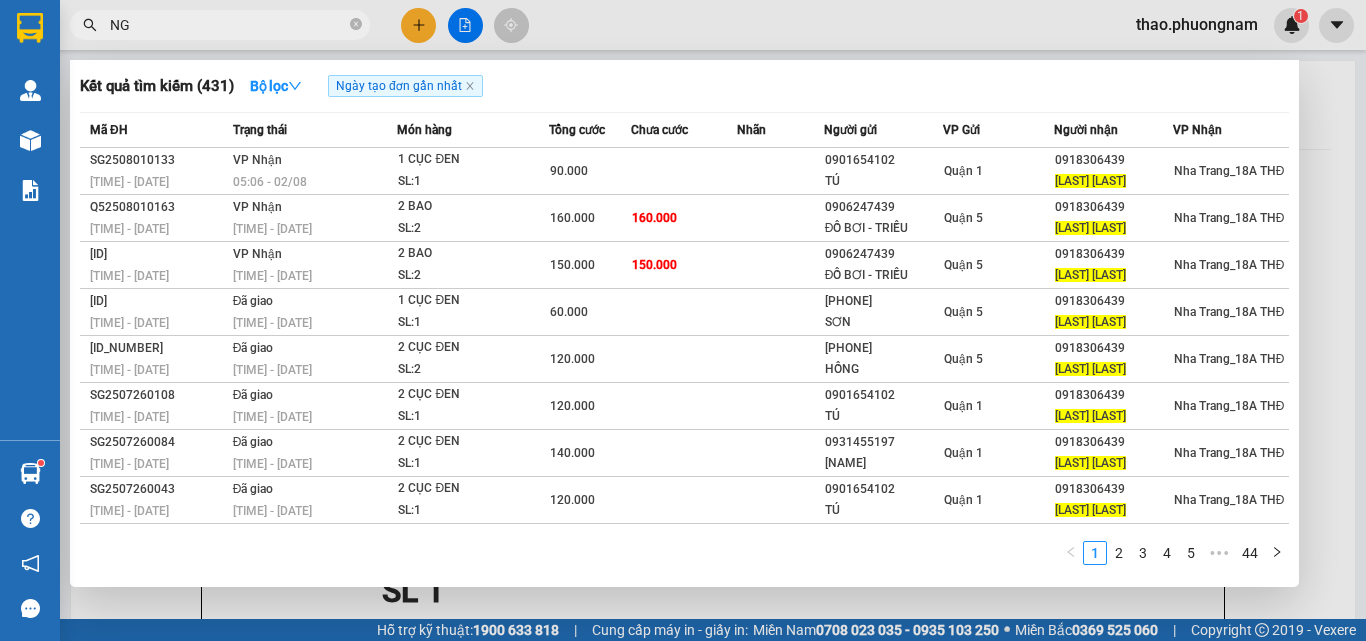 type on "N" 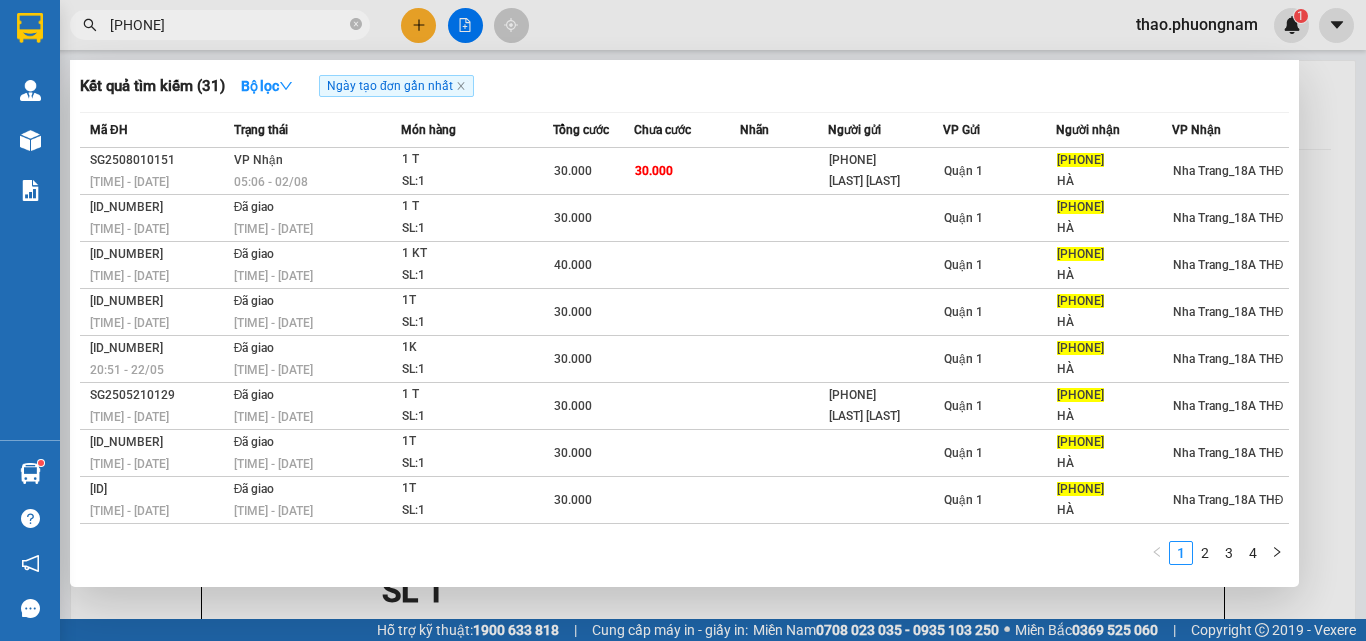 click on "[PHONE]" at bounding box center [228, 25] 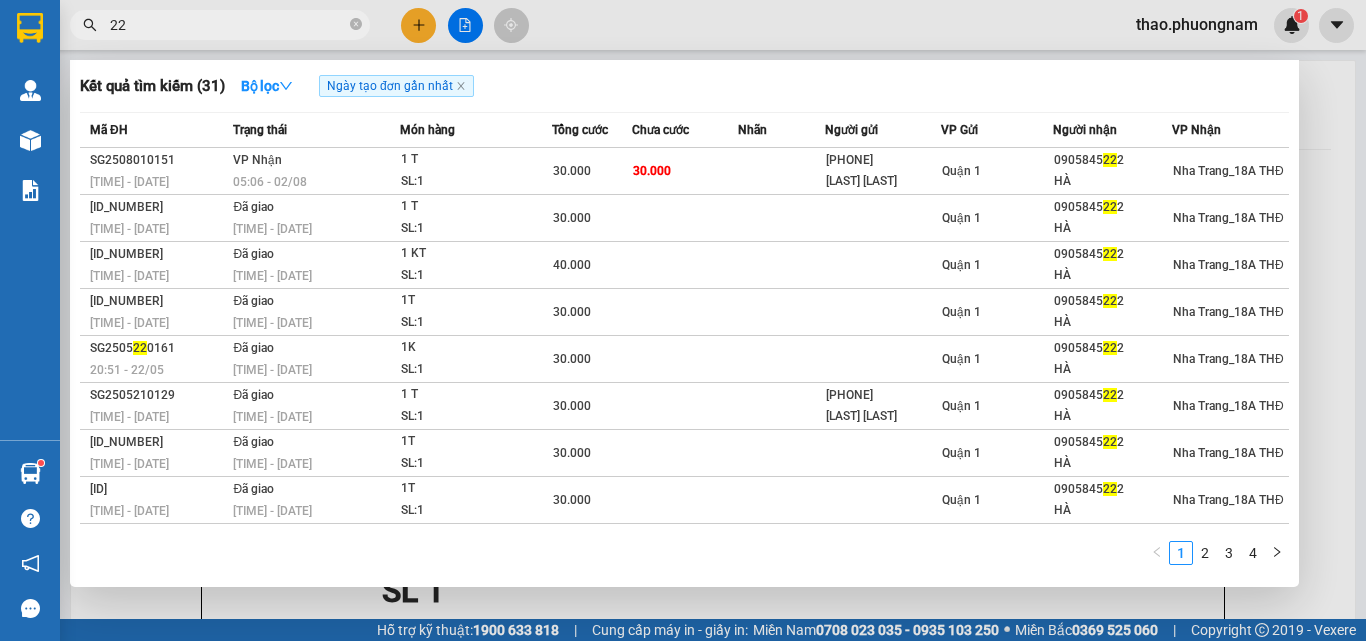 type on "224" 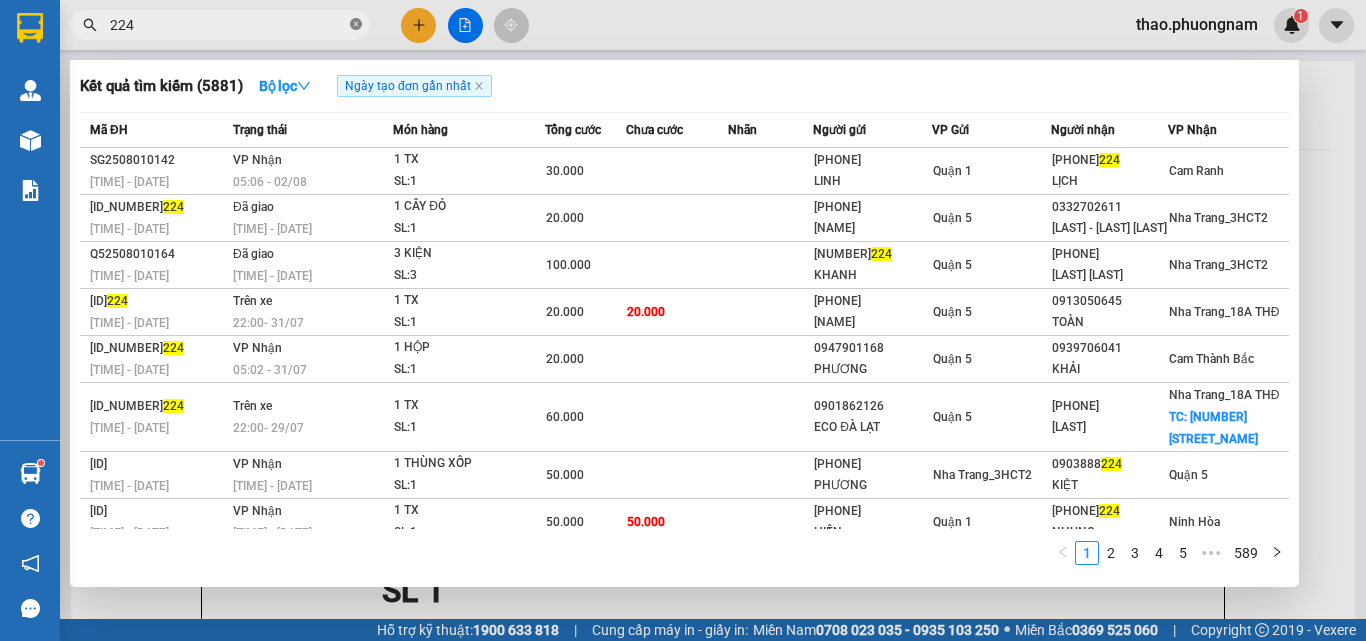 click at bounding box center [356, 25] 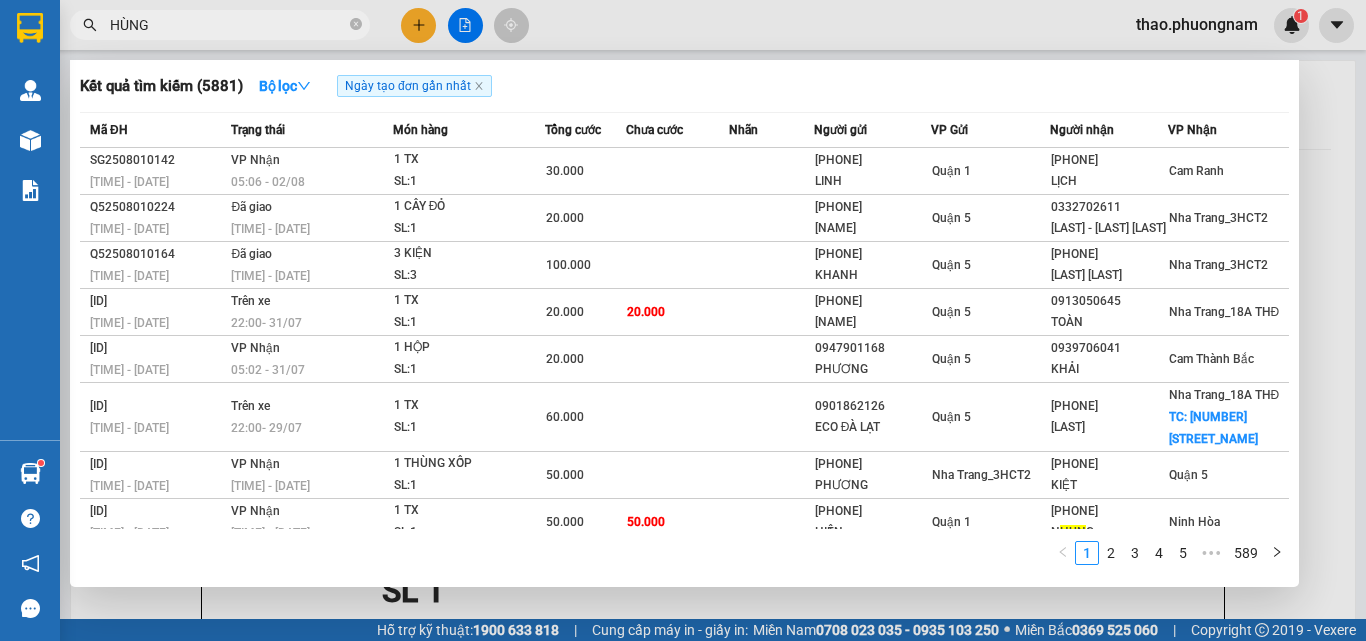 type on "HÙNG" 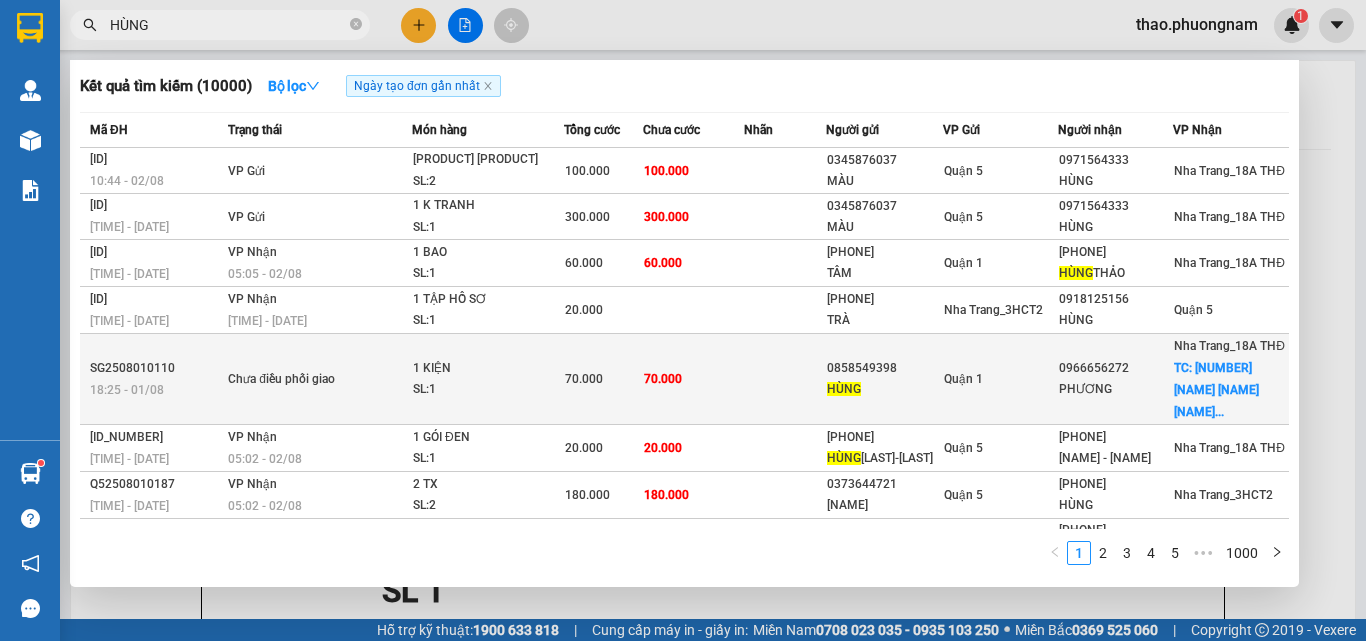 scroll, scrollTop: 131, scrollLeft: 0, axis: vertical 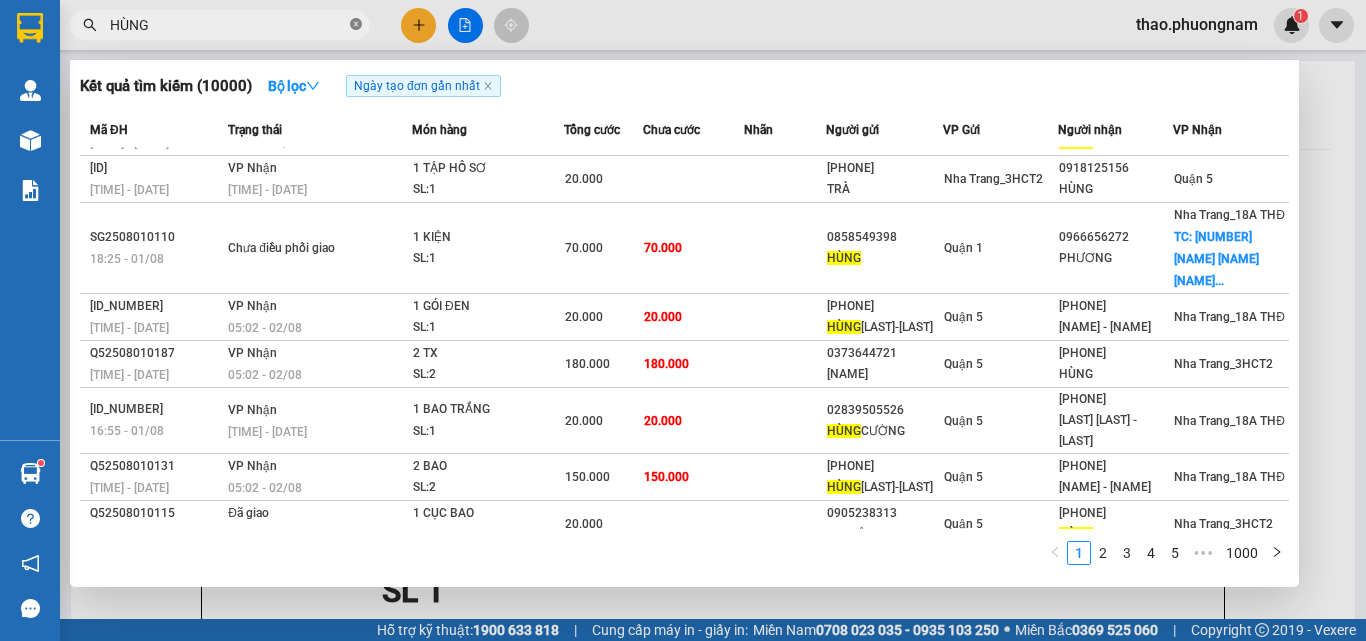 click 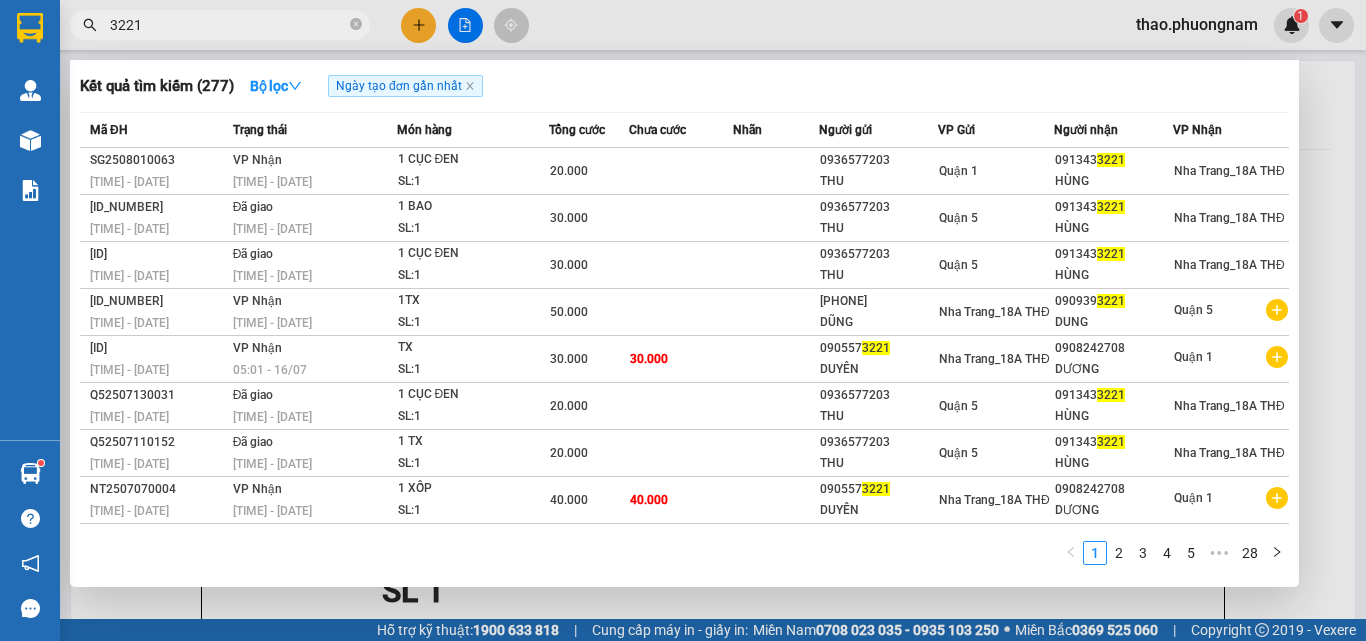 type on "3221" 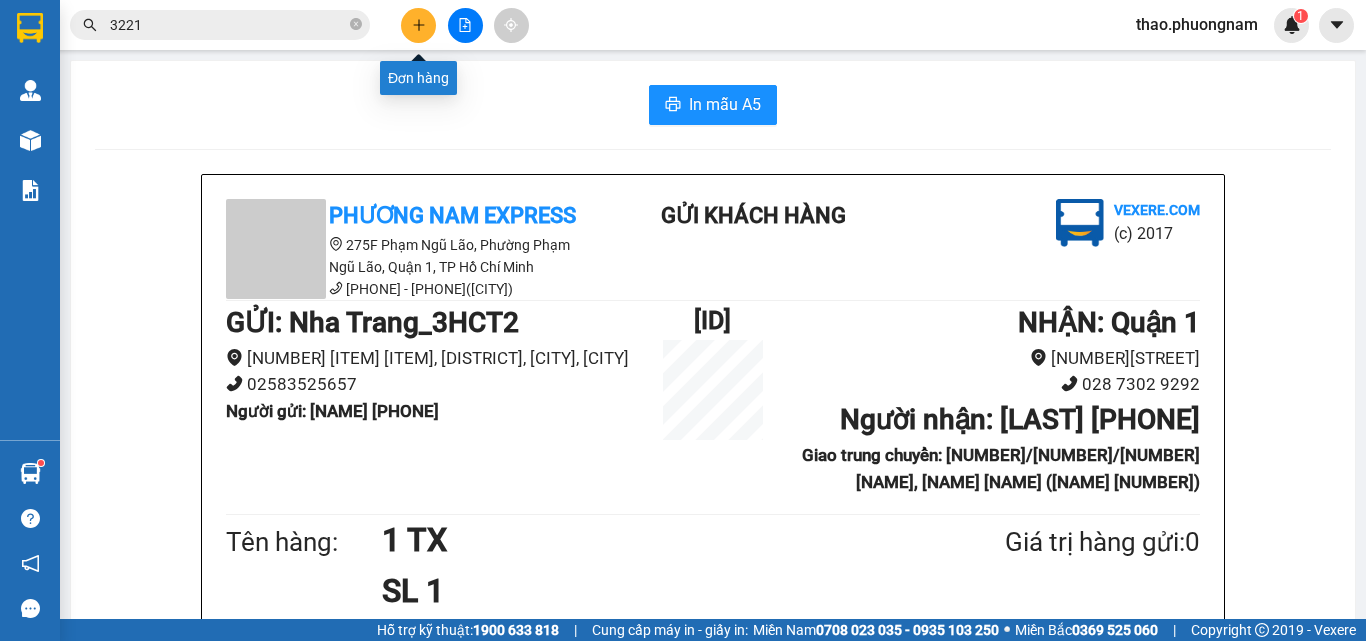 click at bounding box center (418, 25) 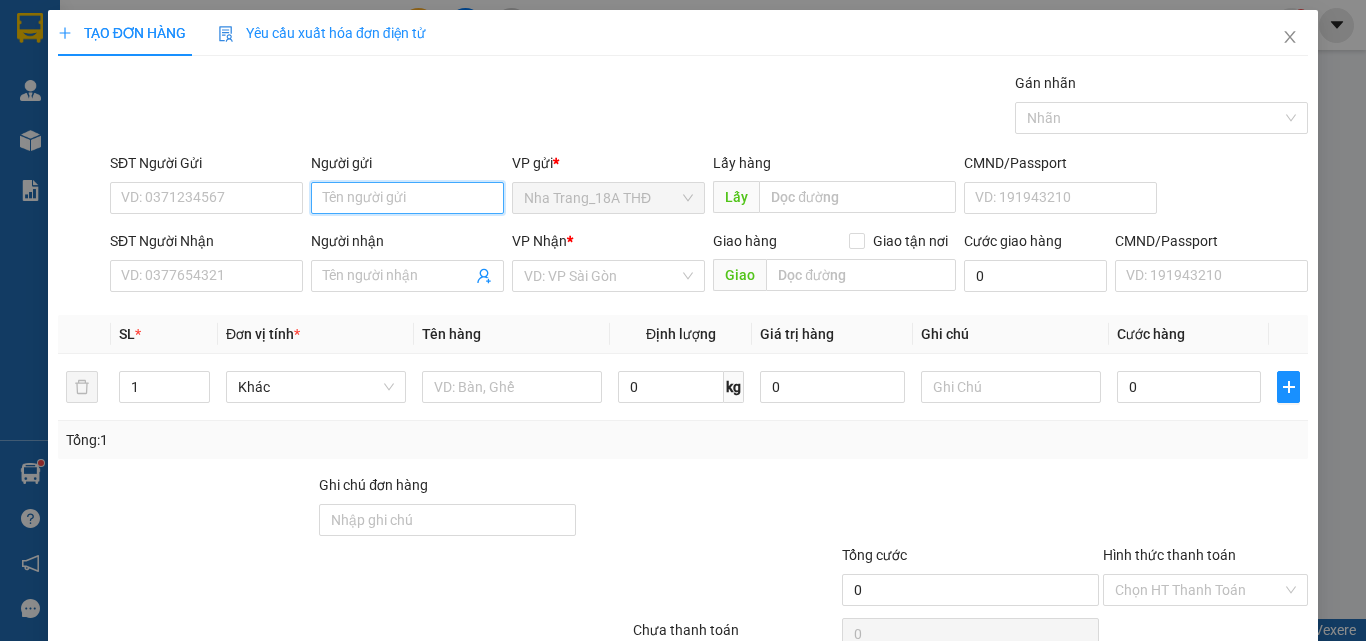 click on "Người gửi" at bounding box center [407, 198] 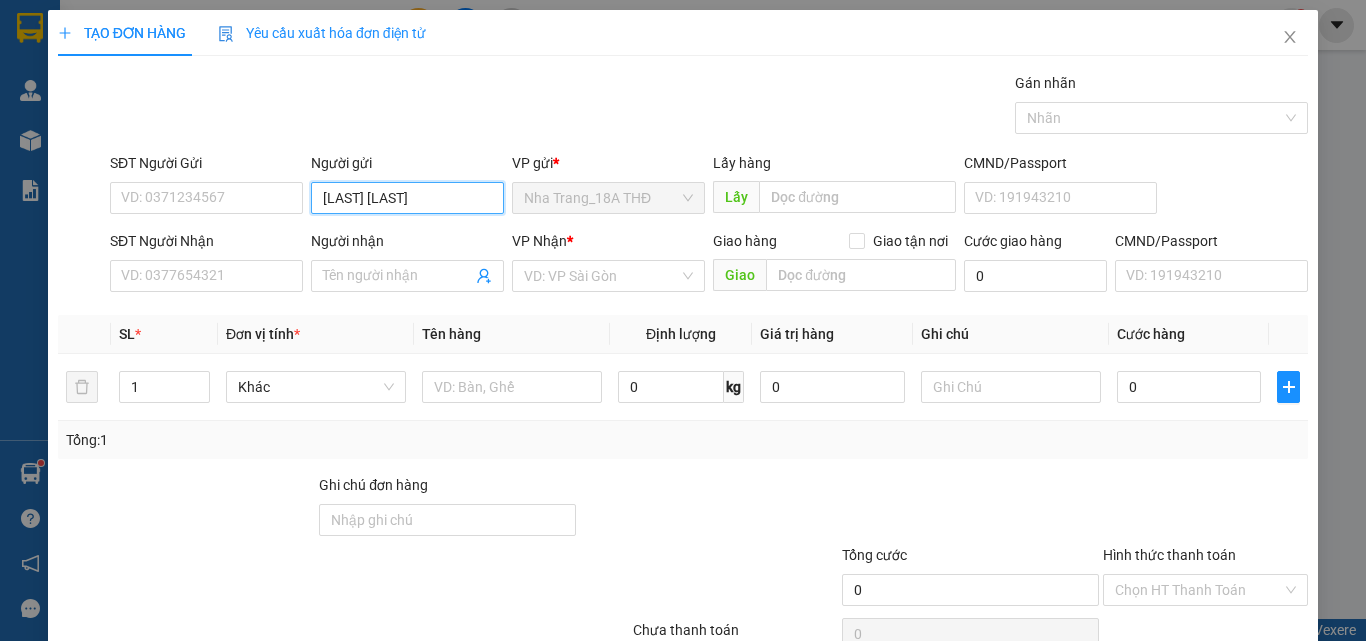 type on "[LAST] [LAST]" 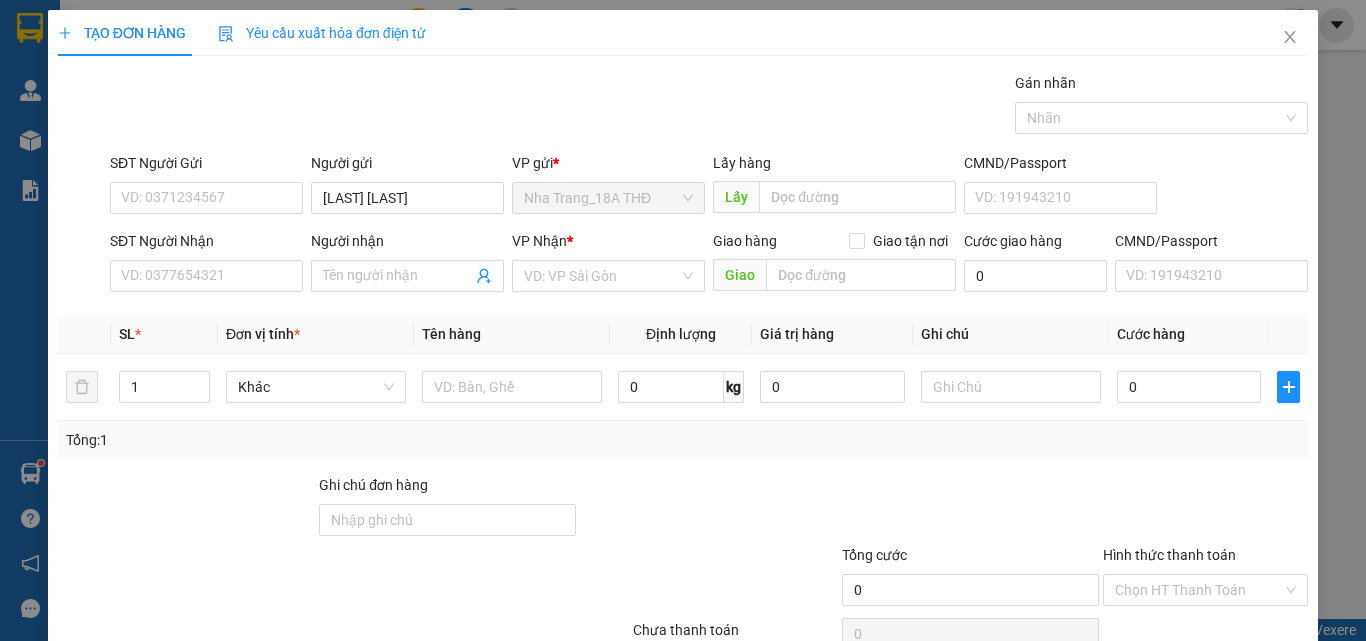 click on "Gói vận chuyển  * Tiêu chuẩn Gán nhãn   Nhãn" at bounding box center (709, 107) 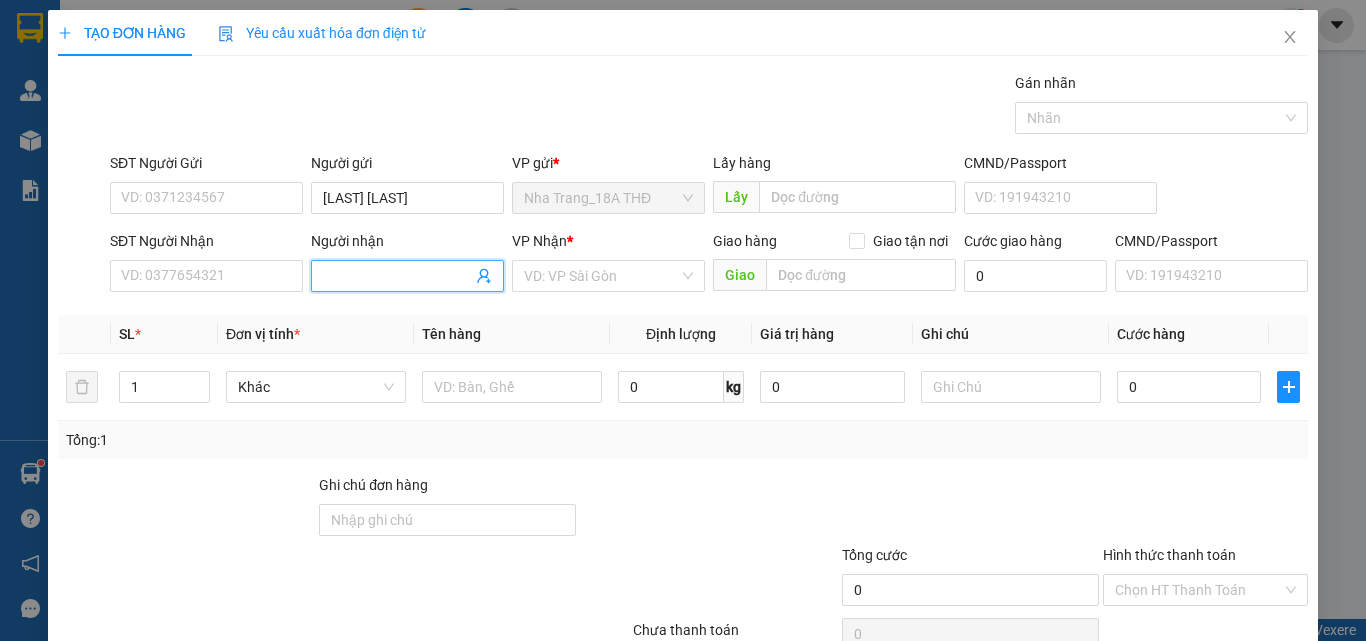 click on "Người nhận" at bounding box center [397, 276] 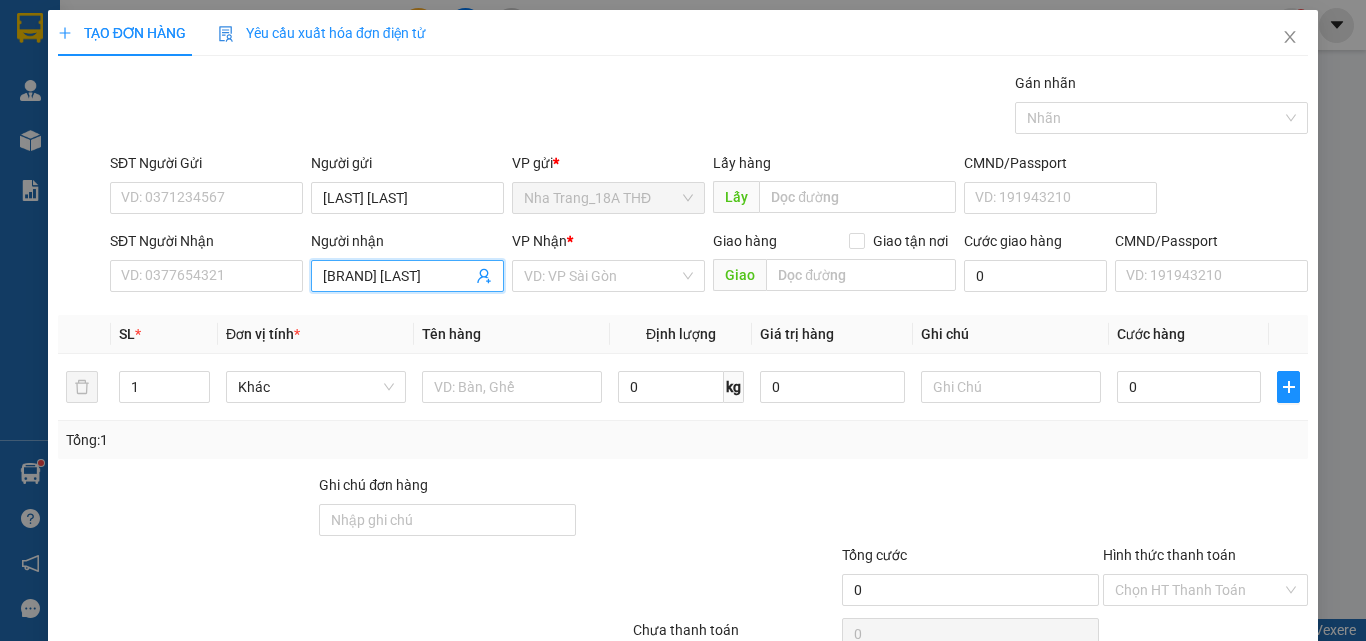 type on "[BRAND] [LAST]" 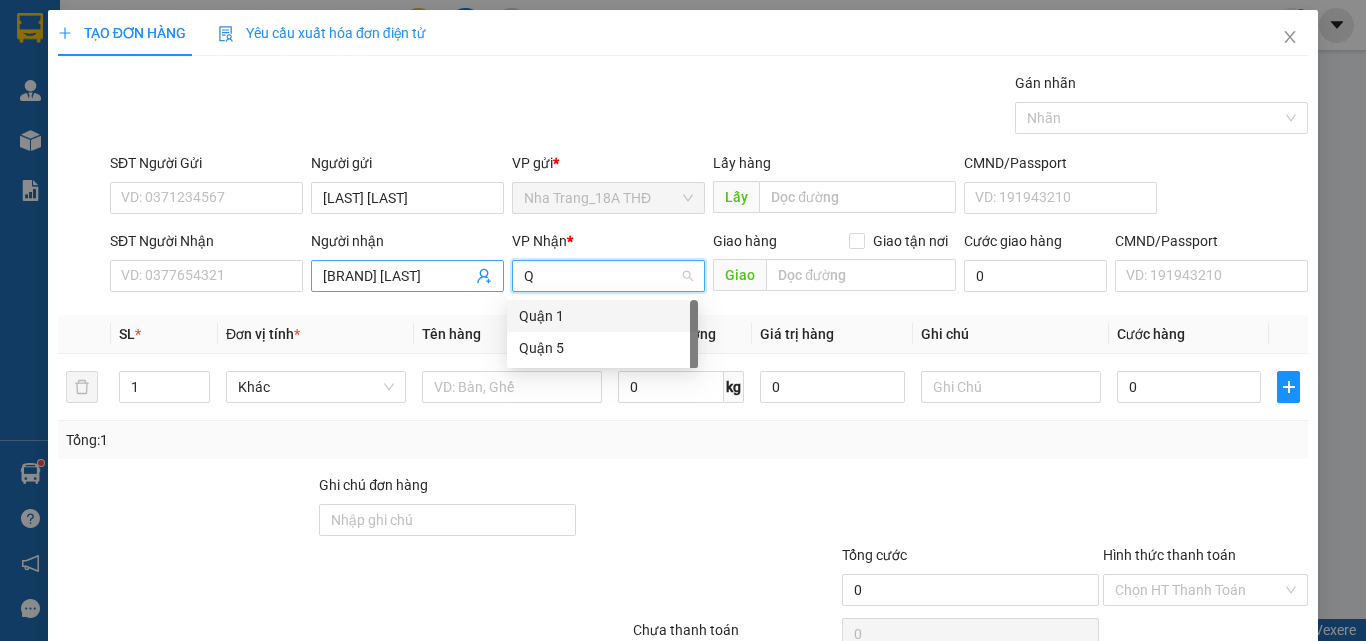 type on "Q" 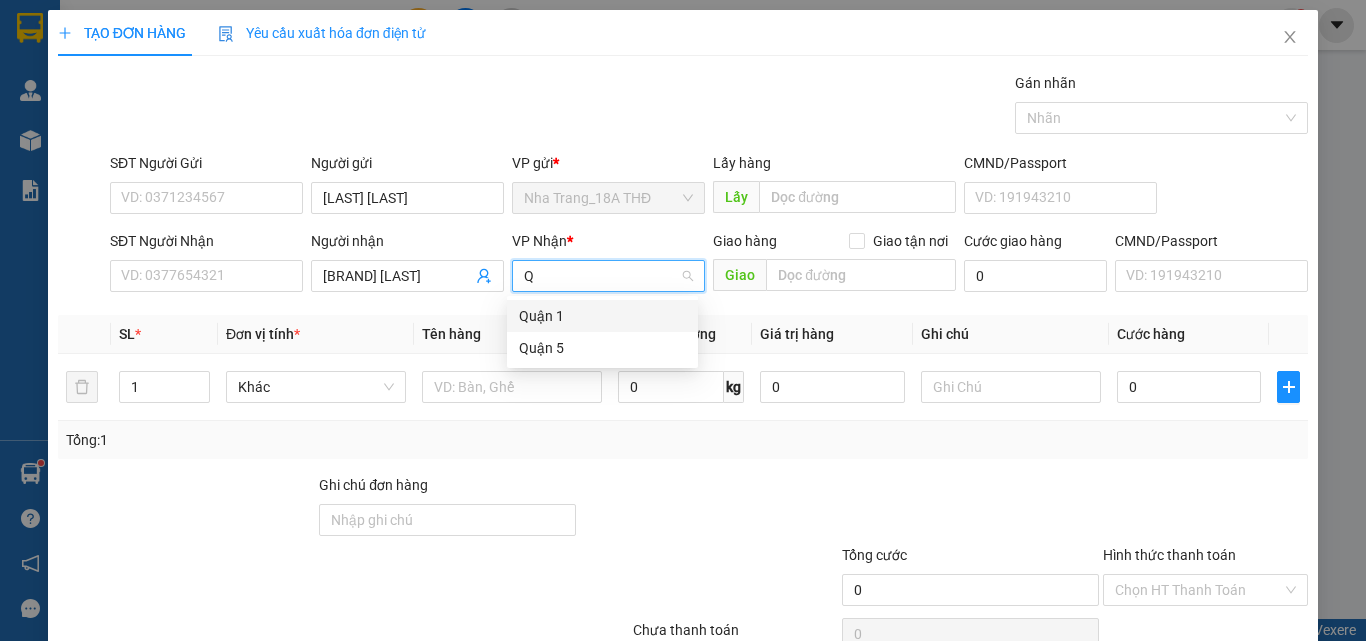 click on "Quận 1" at bounding box center (602, 316) 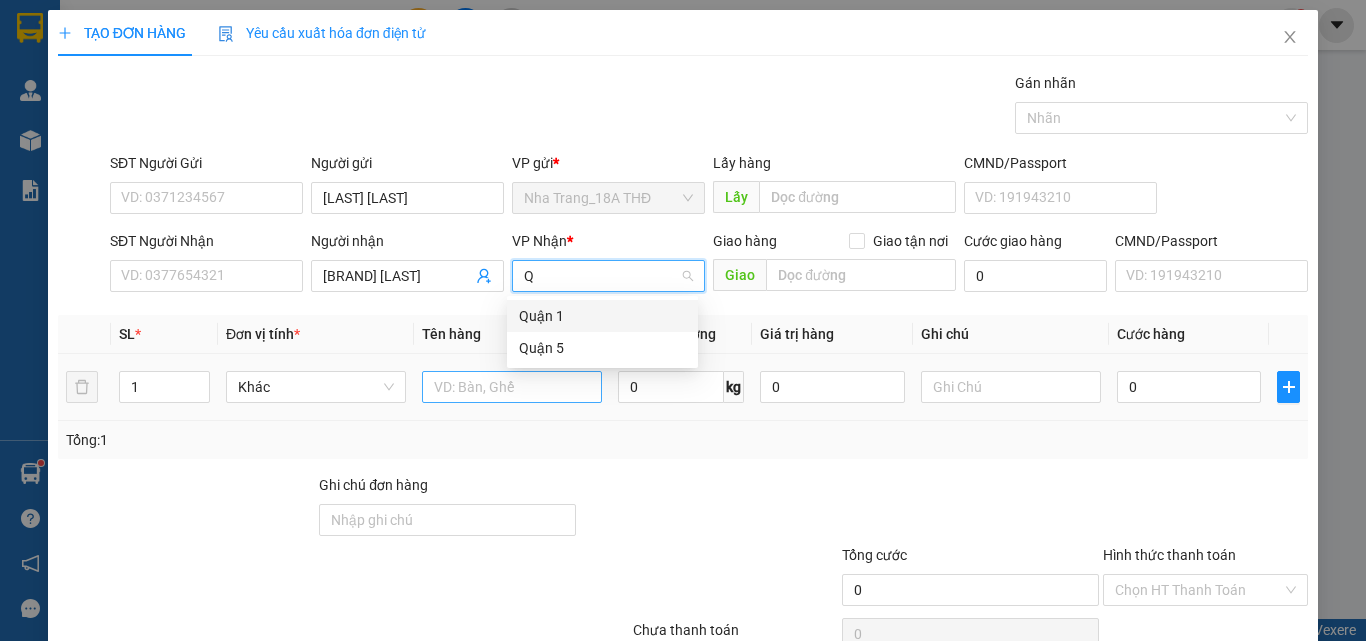 type 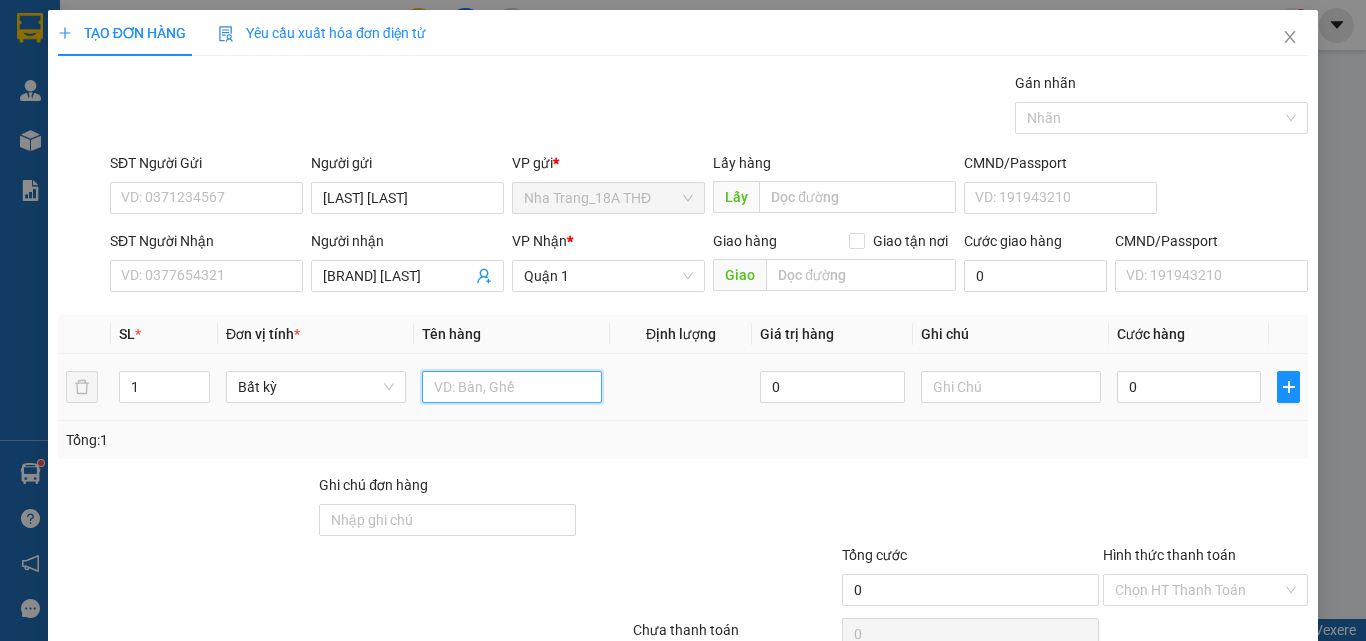 click at bounding box center [512, 387] 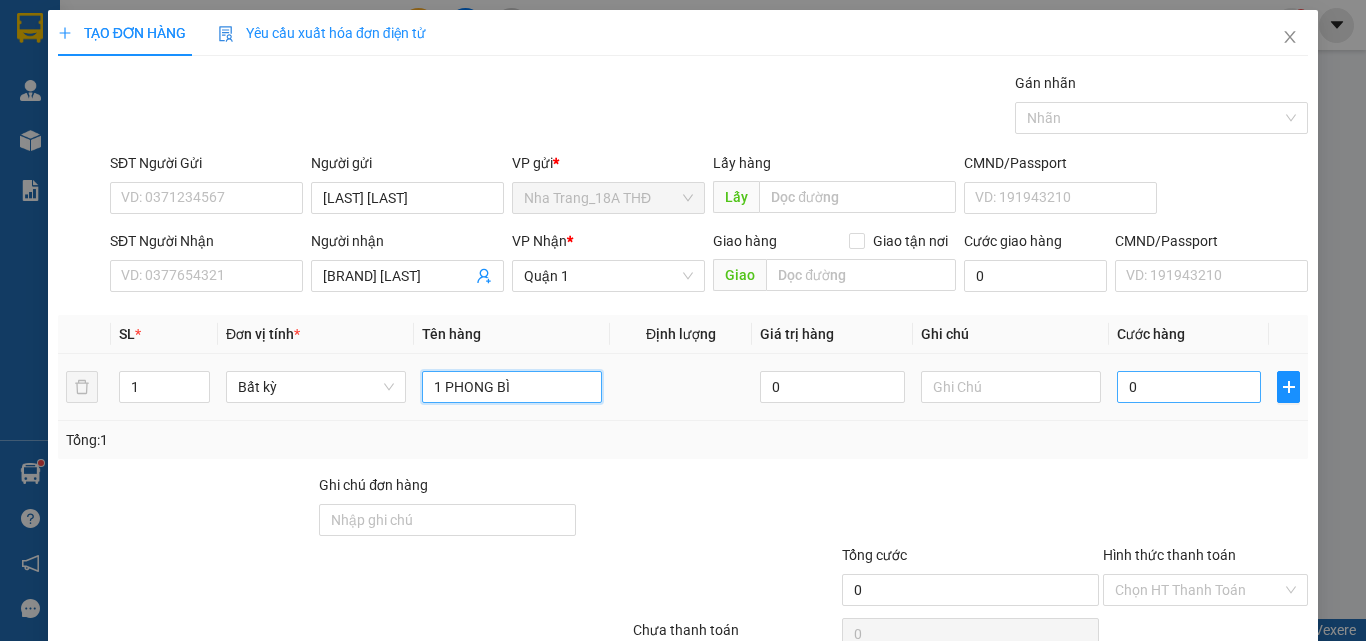 type on "1 PHONG BÌ" 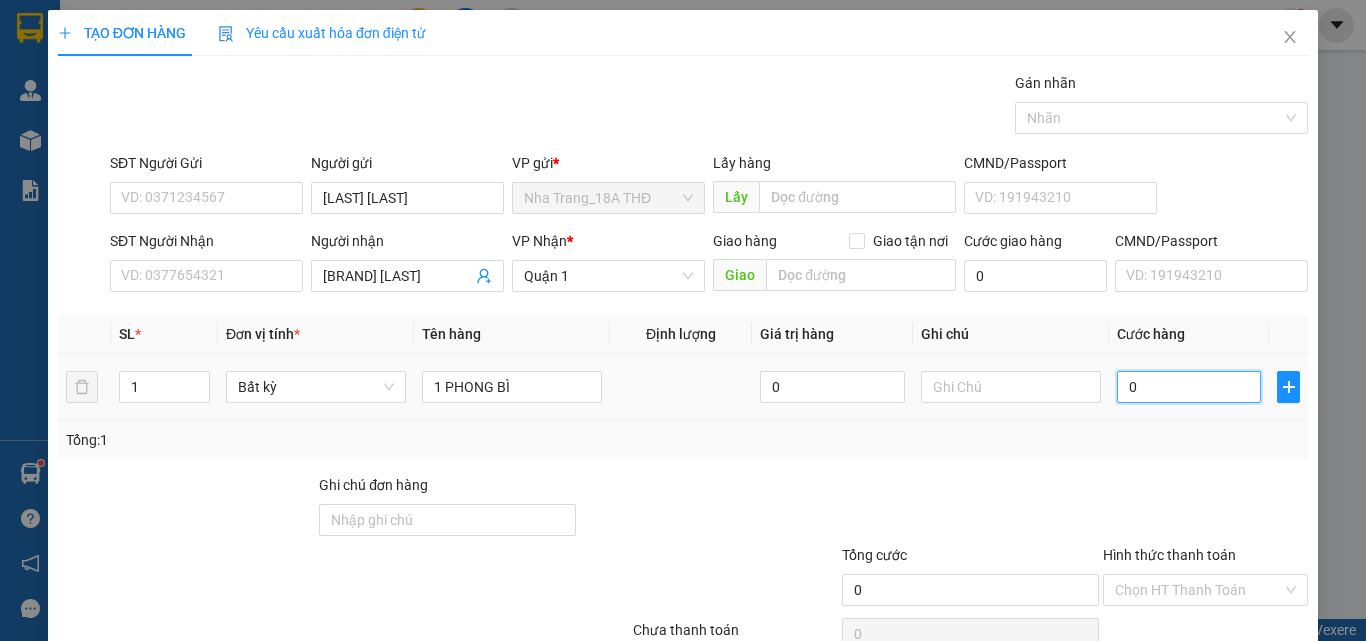 click on "0" at bounding box center [1189, 387] 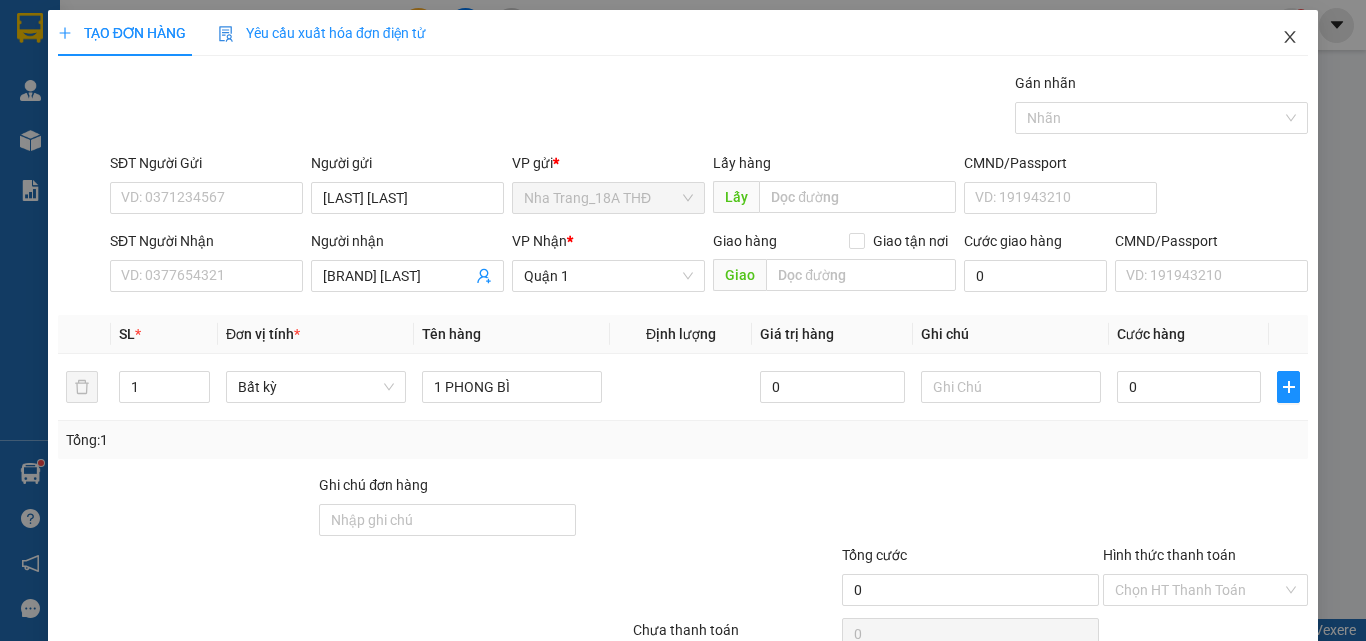 click 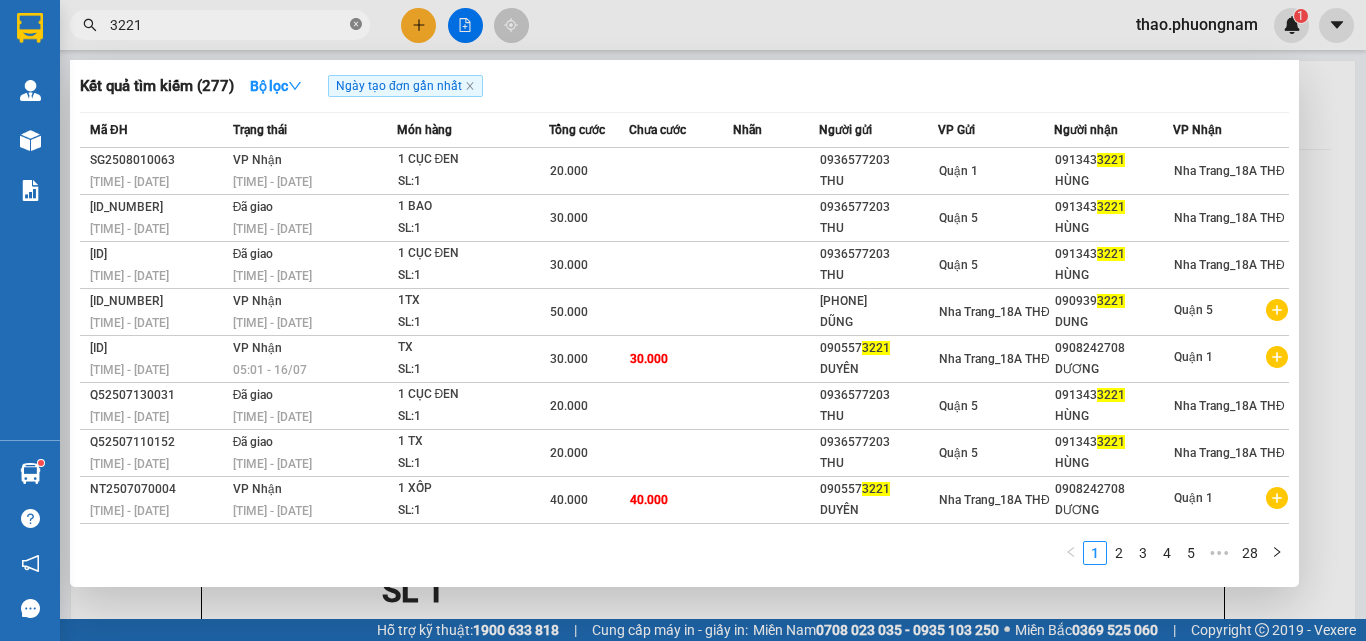 click 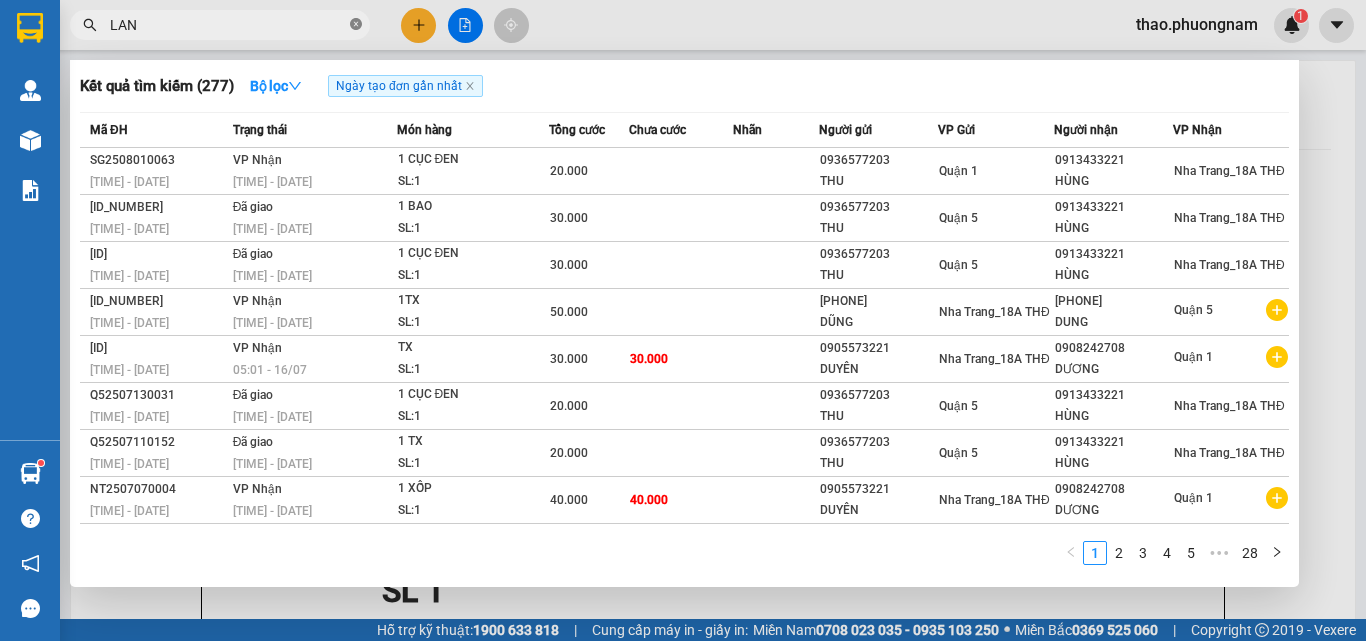 type on "LAN" 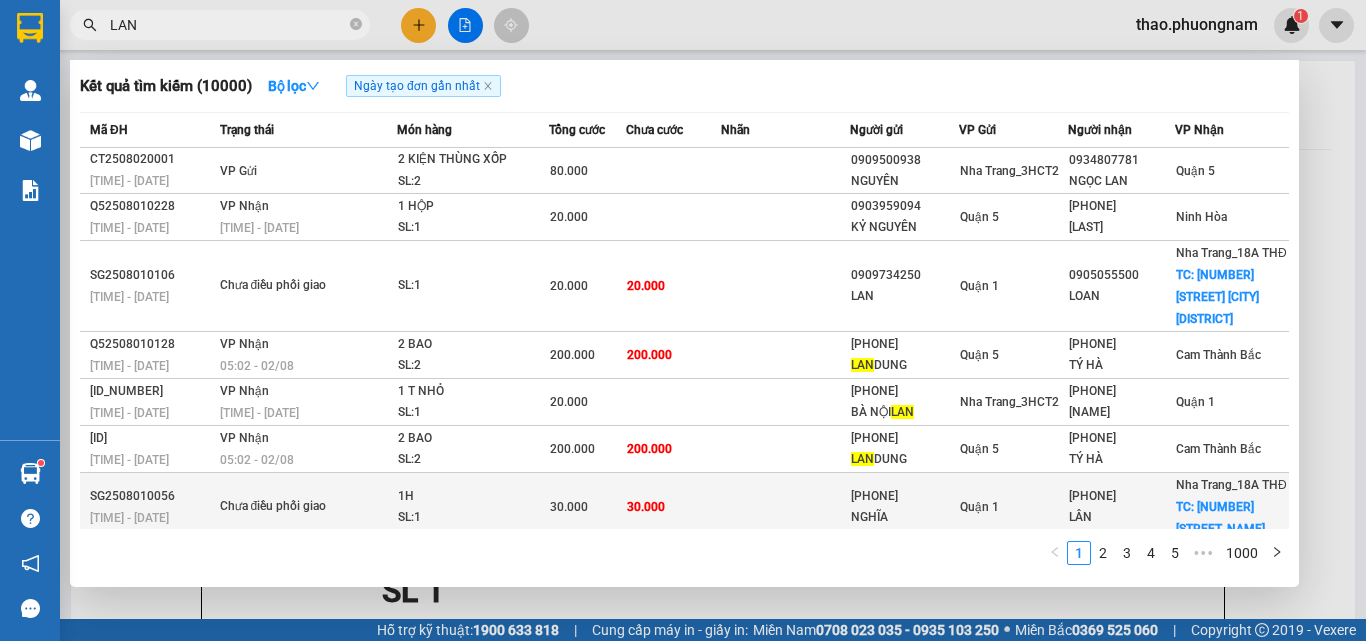 scroll, scrollTop: 217, scrollLeft: 0, axis: vertical 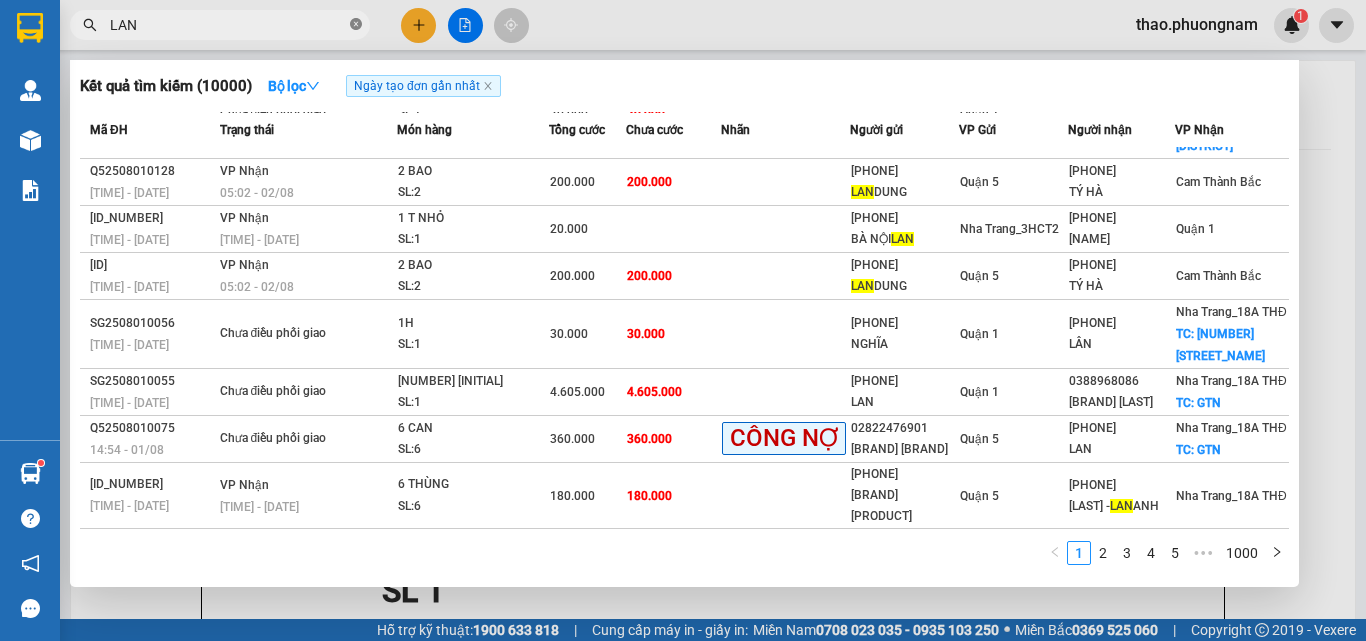 click 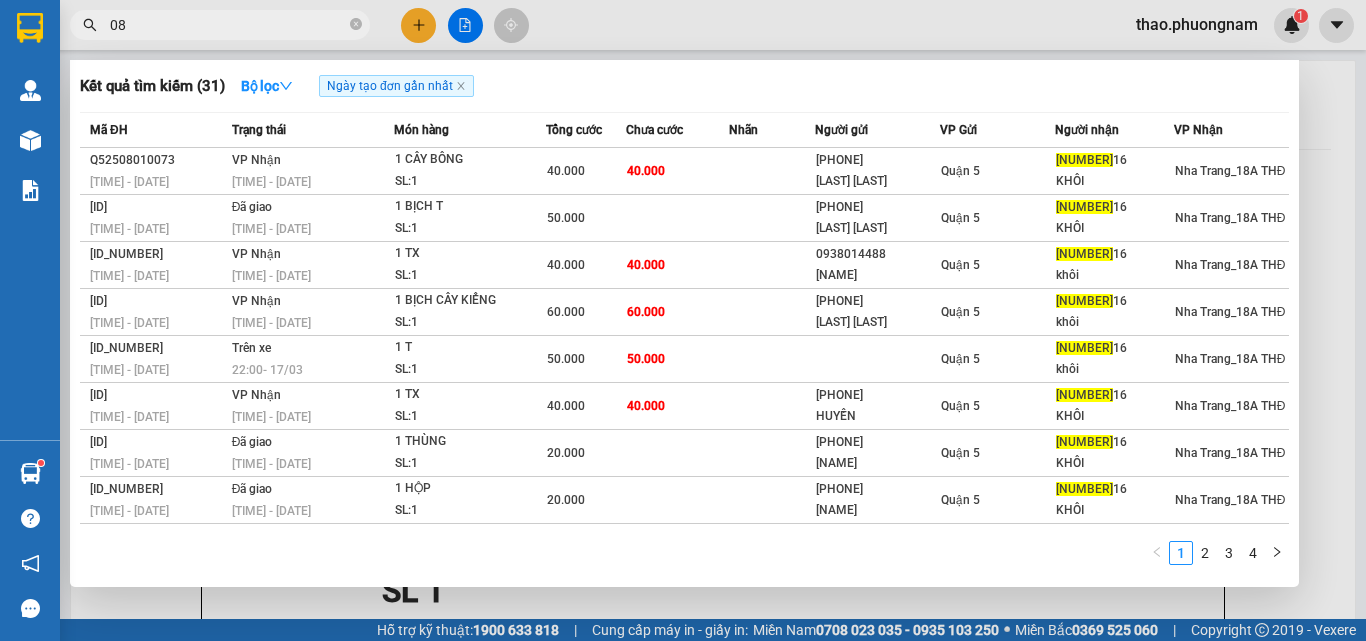 type on "0" 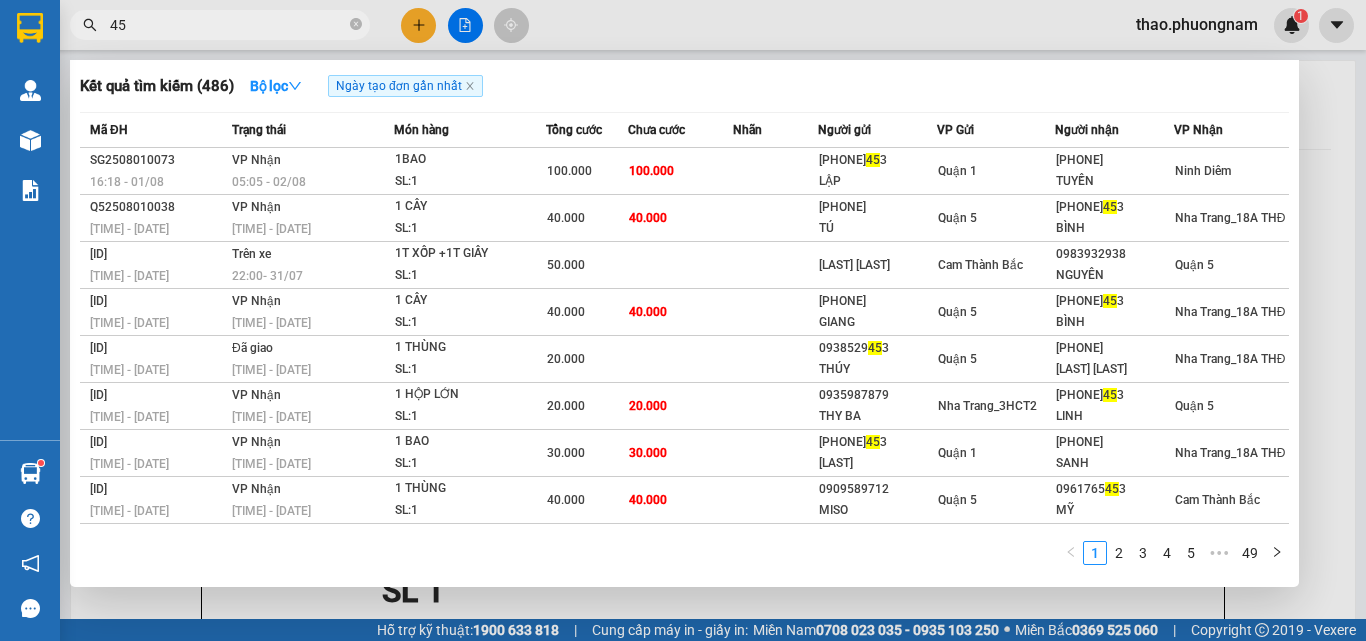 type on "4" 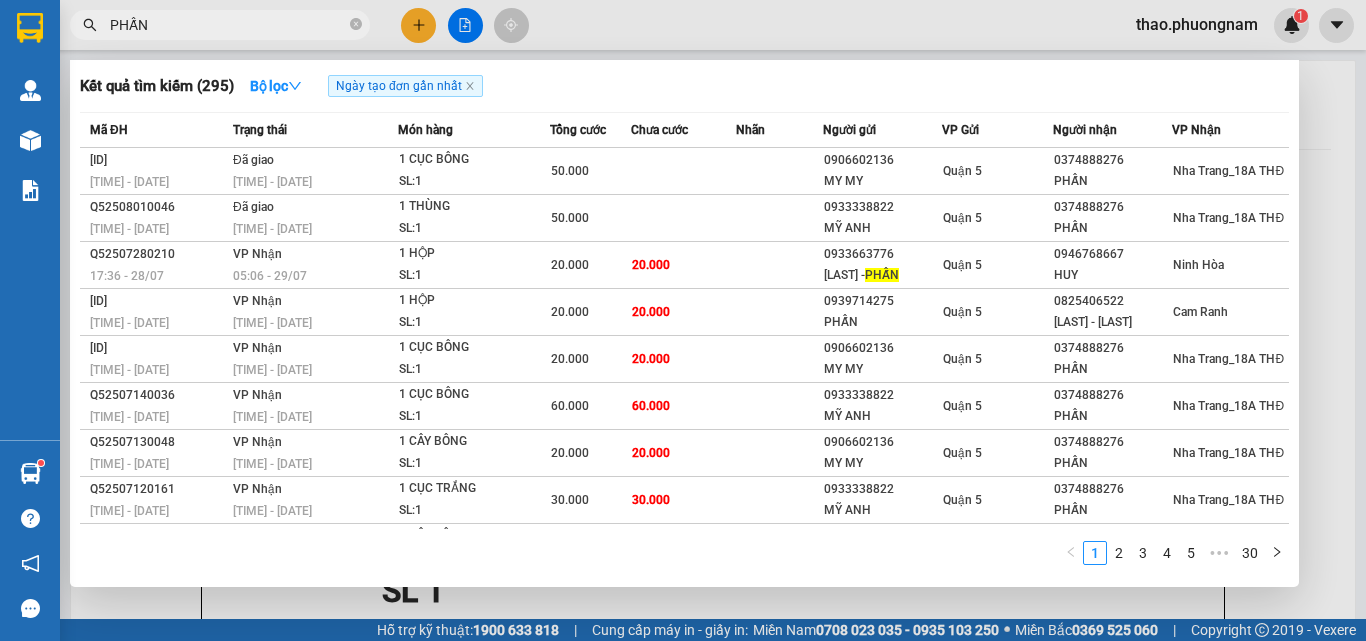 type on "PHẤN" 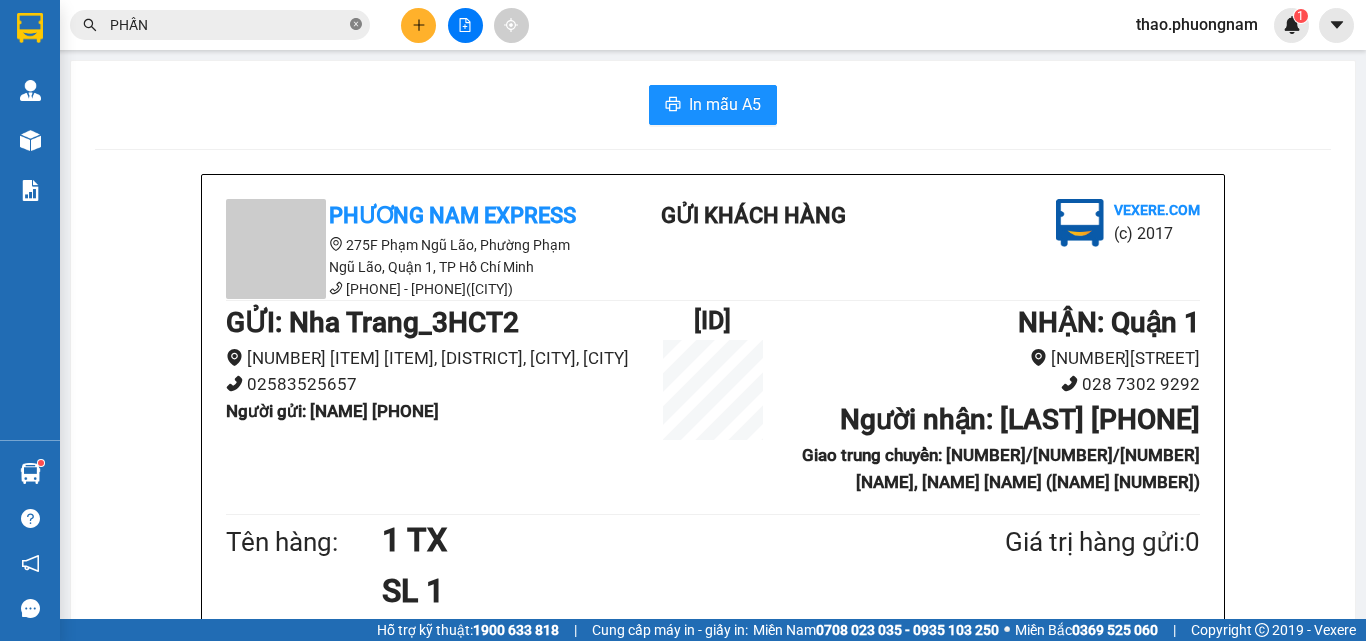 click 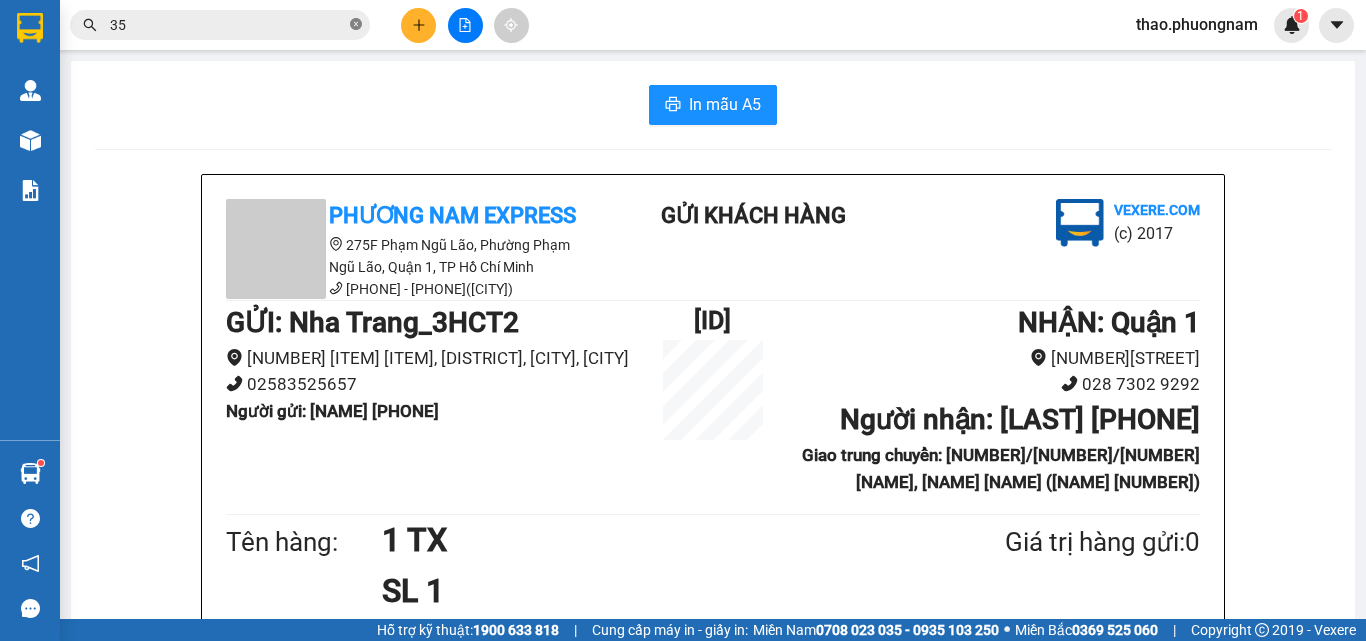 type on "351" 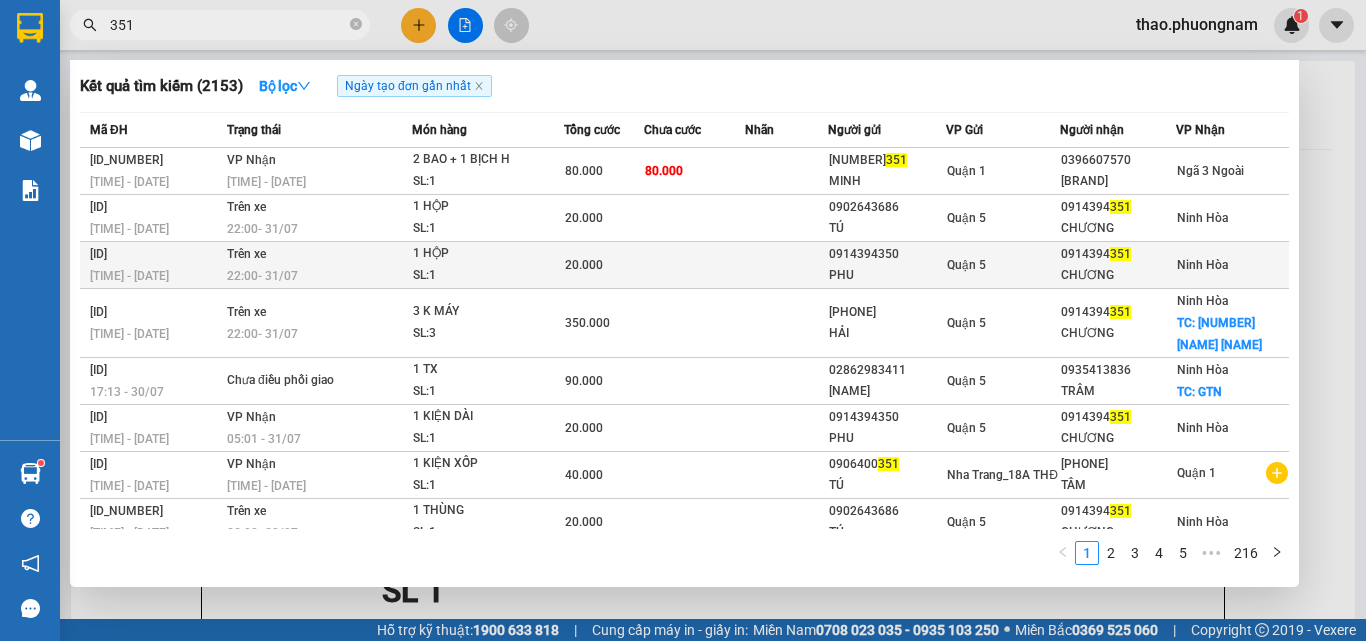 scroll, scrollTop: 130, scrollLeft: 0, axis: vertical 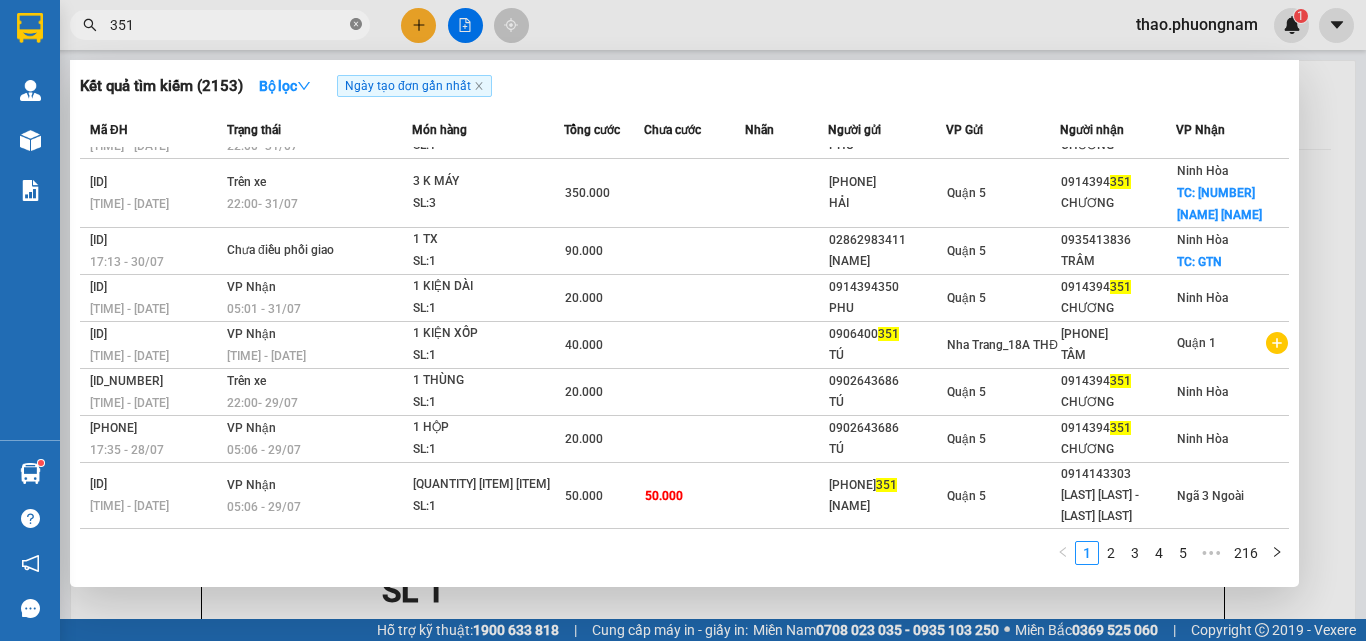 click 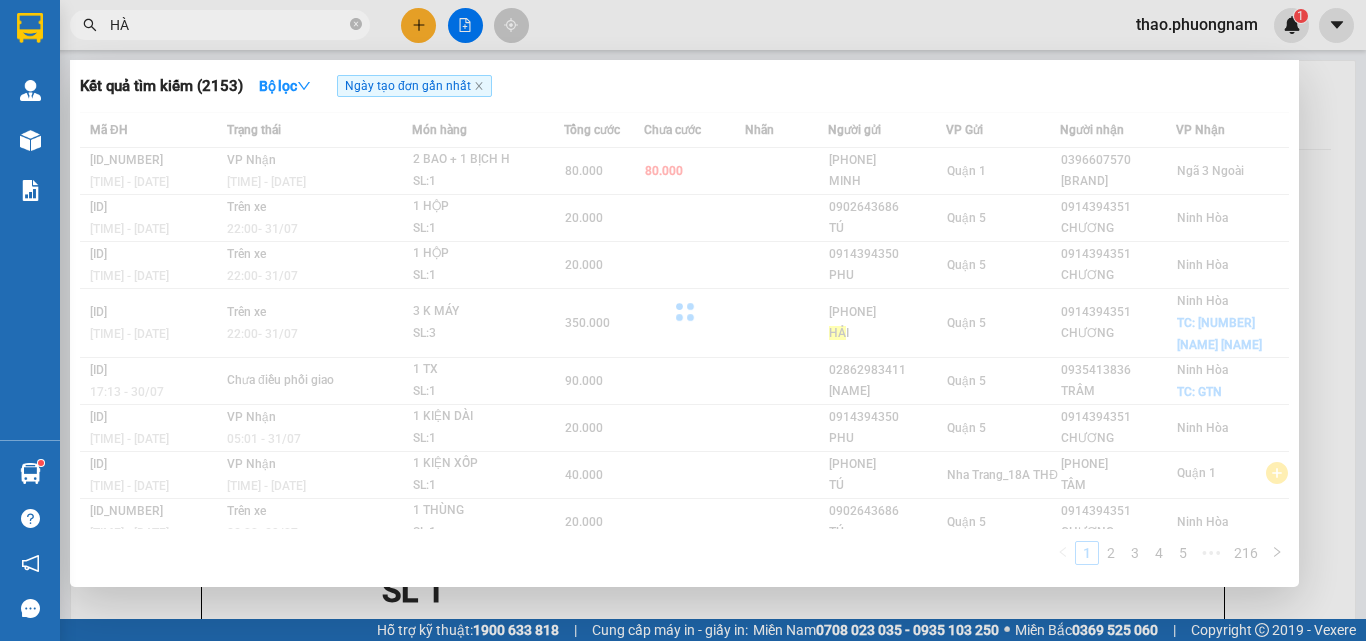 type on "HÀ" 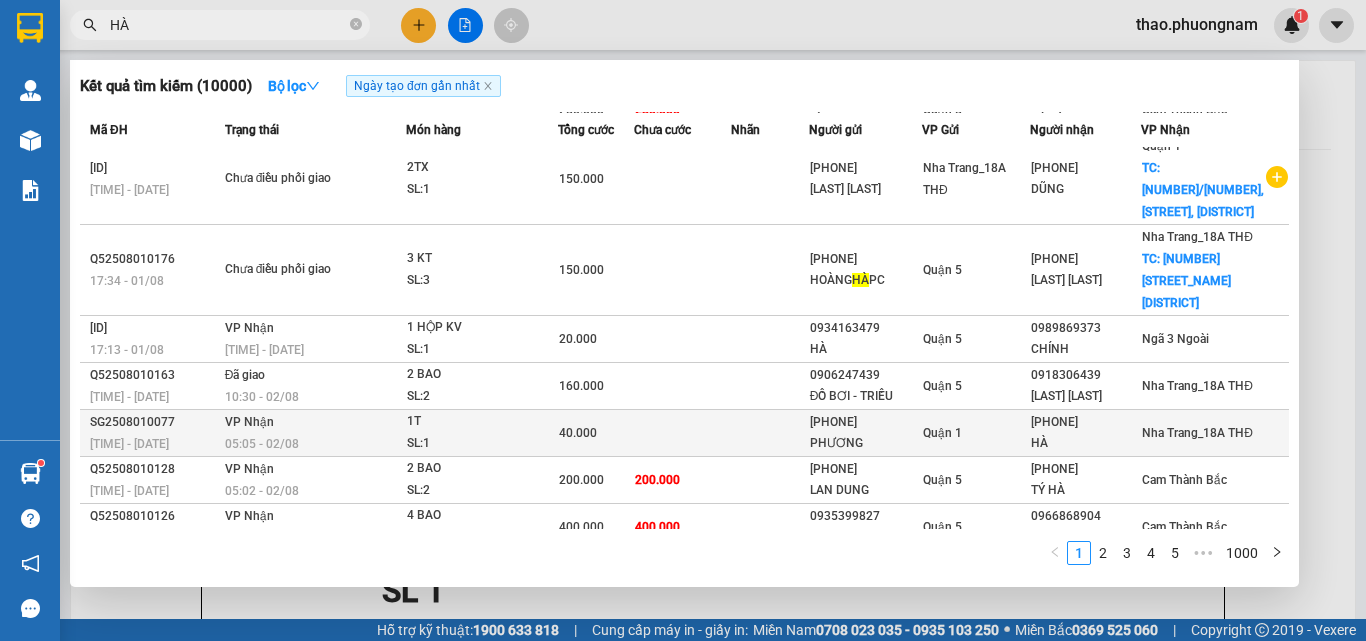 scroll, scrollTop: 0, scrollLeft: 0, axis: both 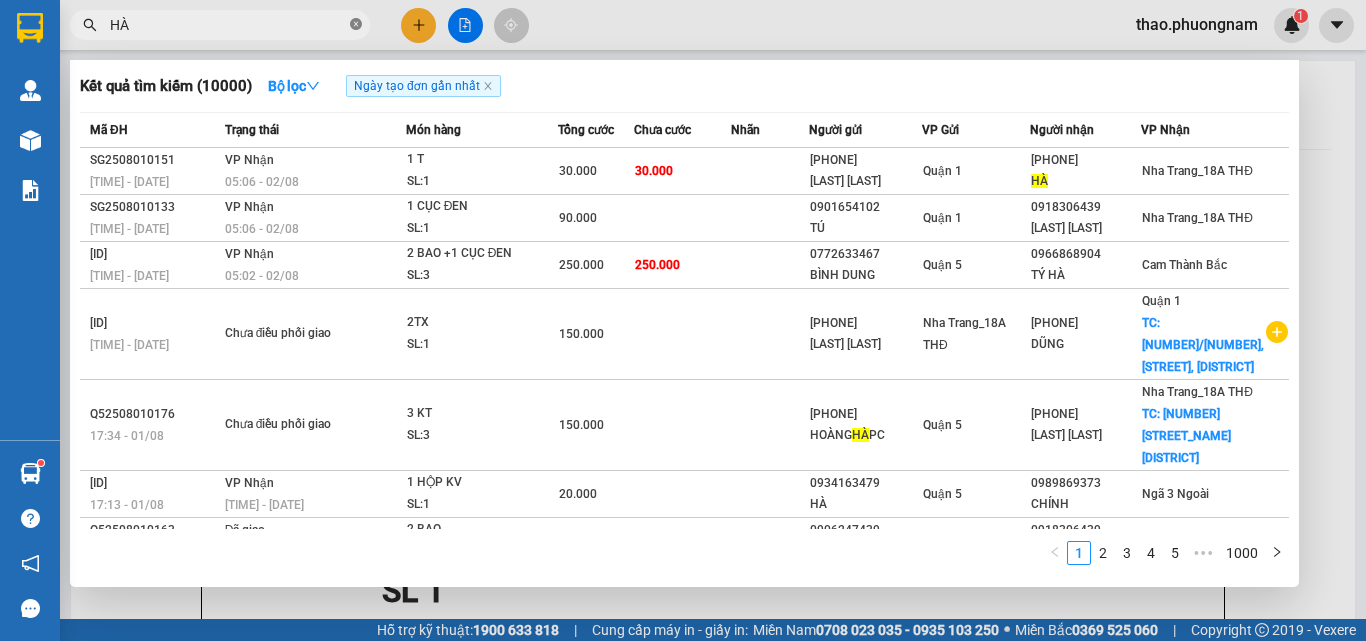 click 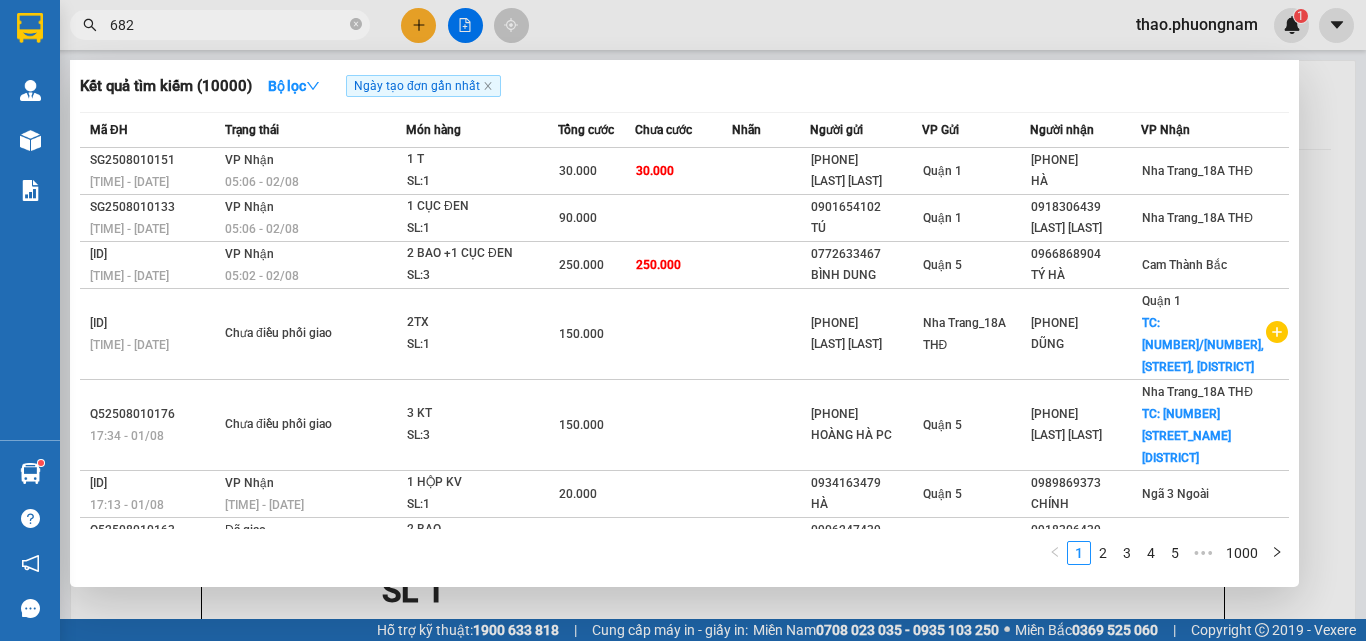 type on "6820" 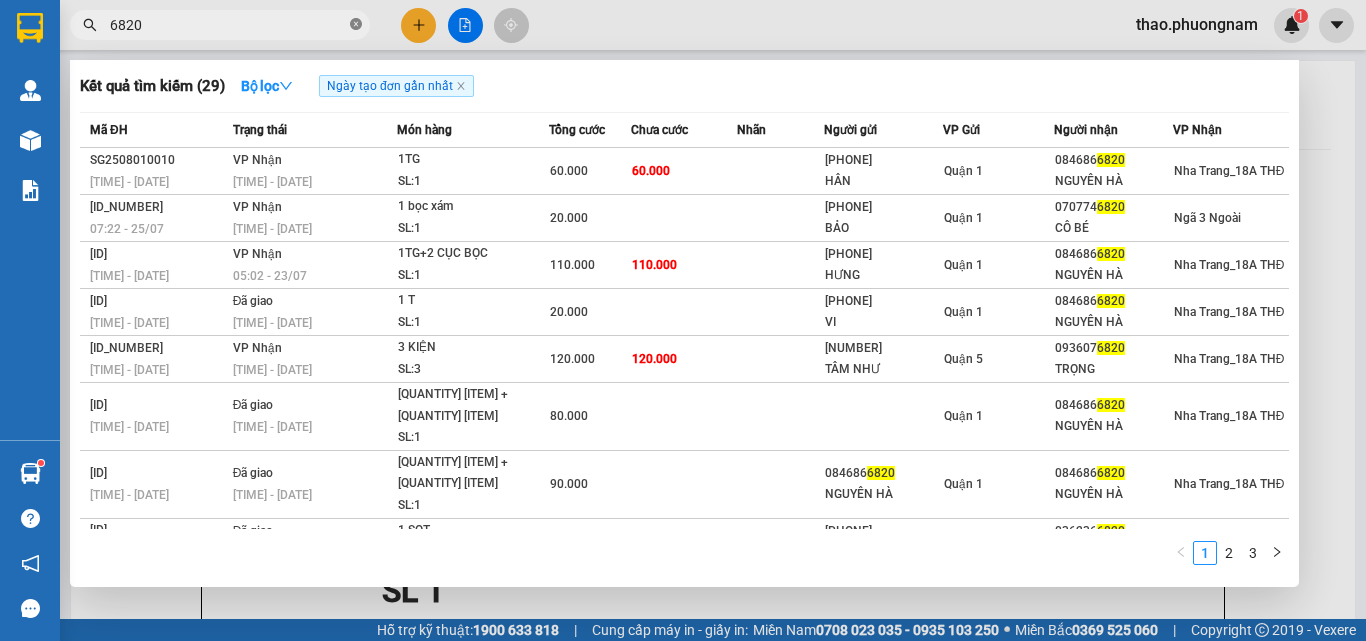 click 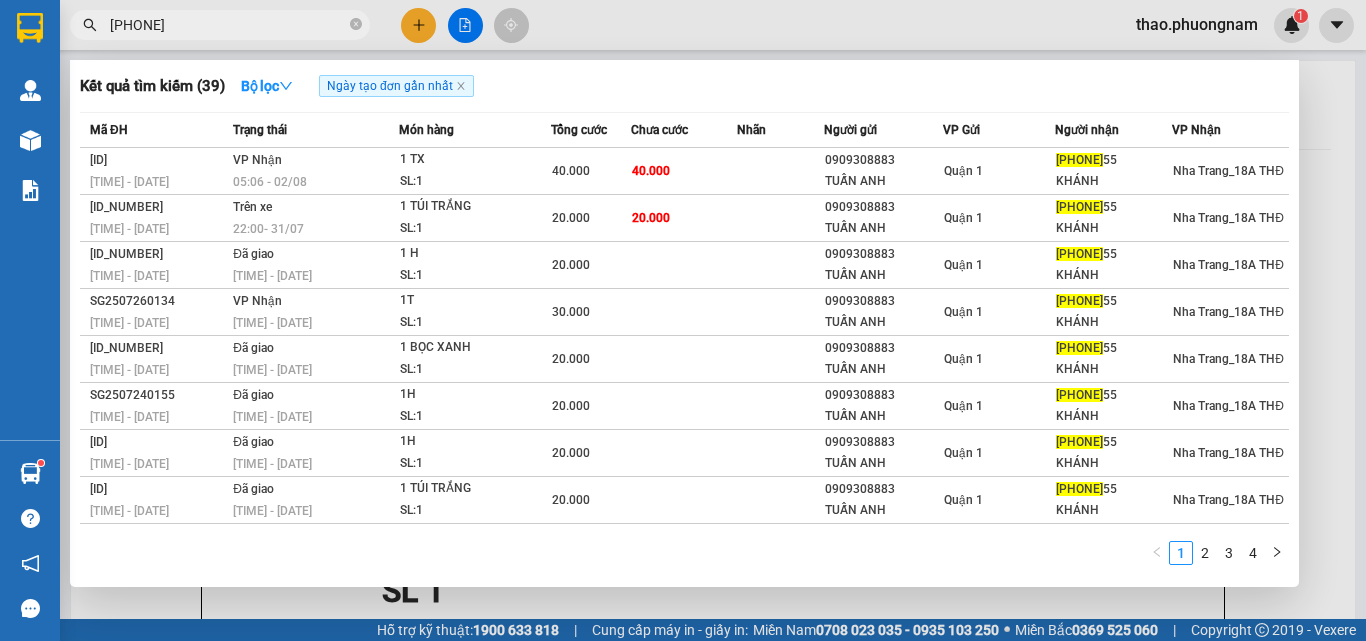type on "[PHONE]" 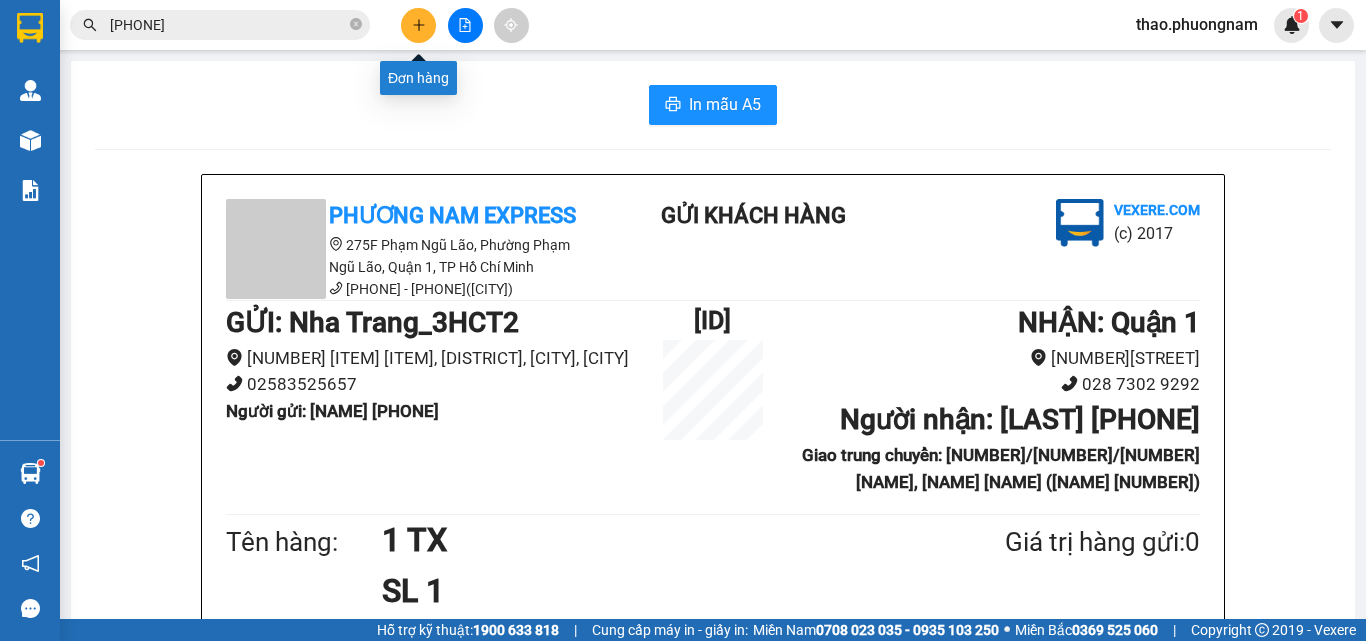 click 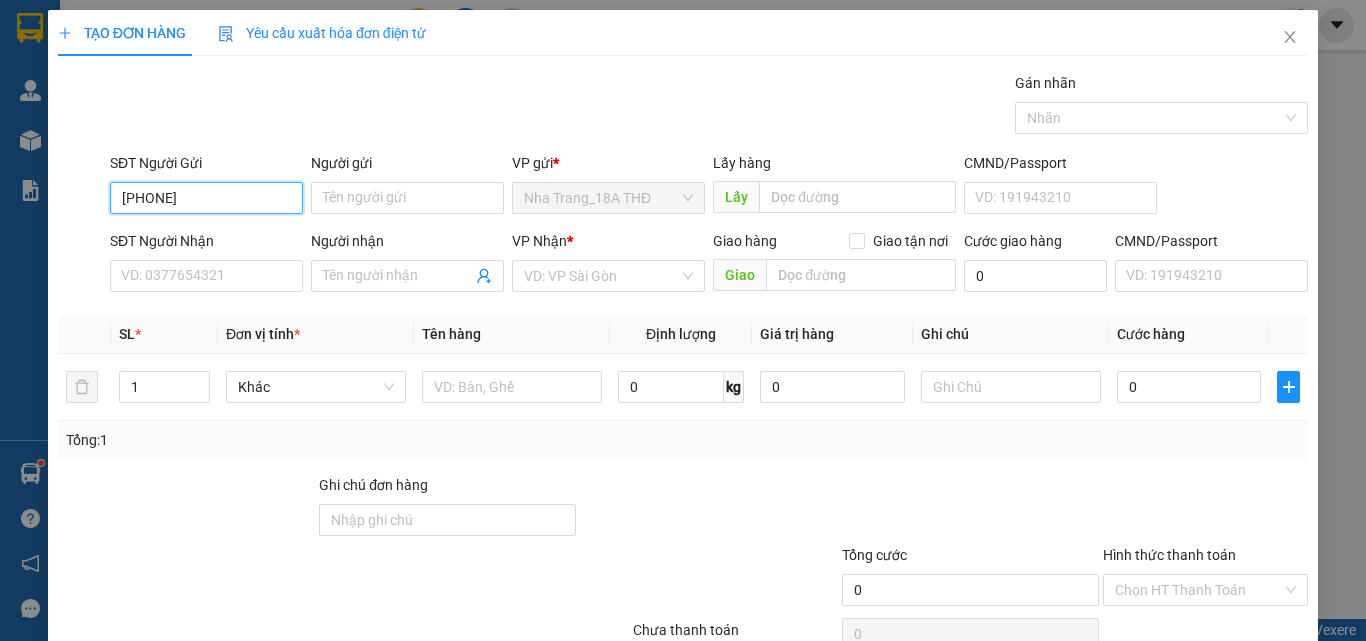 type on "[PHONE]" 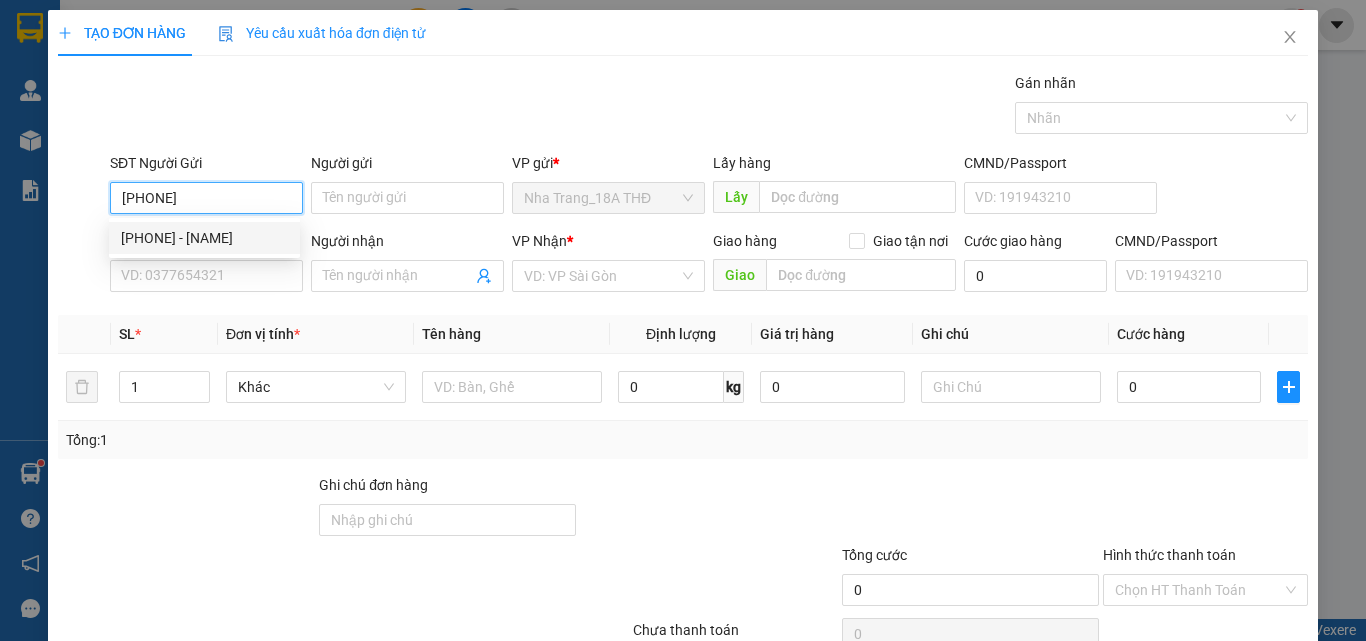 click on "[PHONE] - [NAME]" at bounding box center (204, 238) 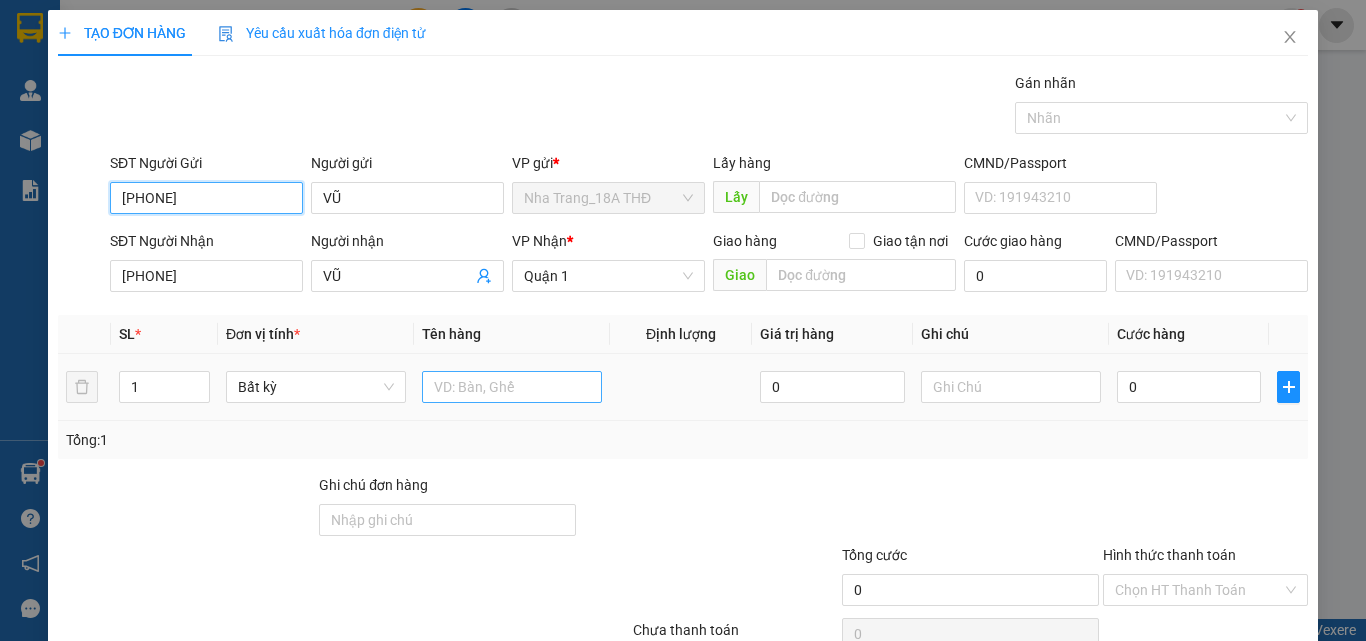 type on "[PHONE]" 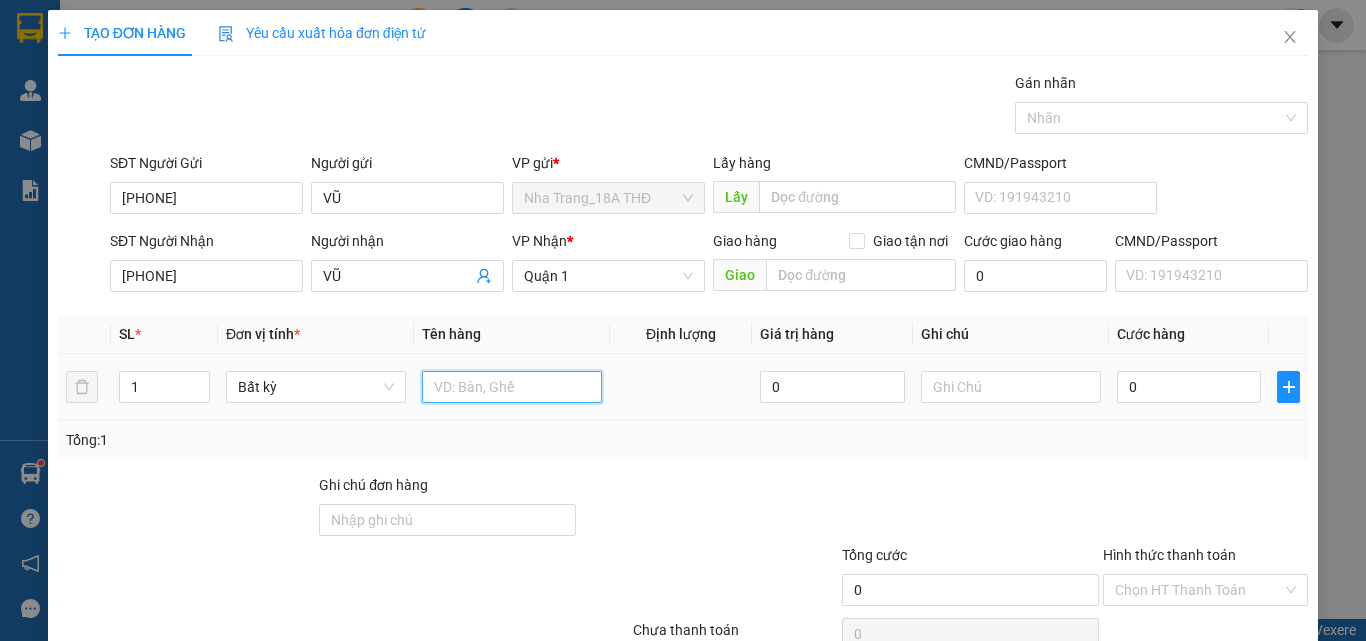 click at bounding box center (512, 387) 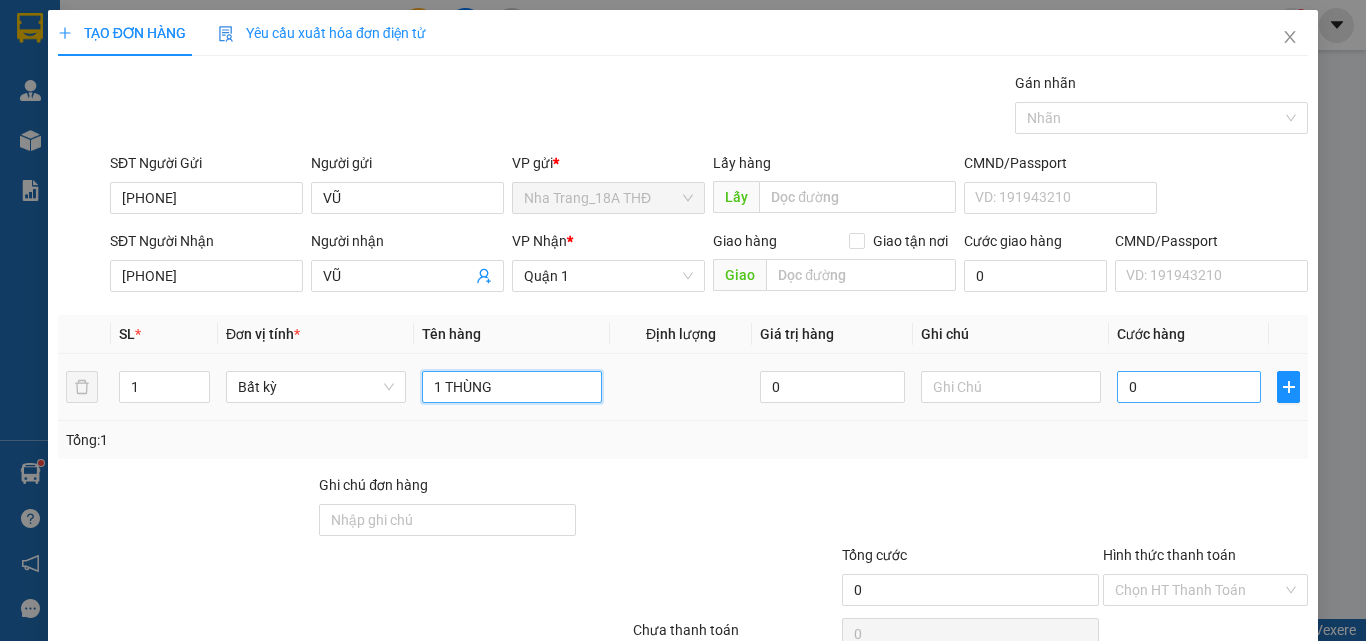 type on "1 THÙNG" 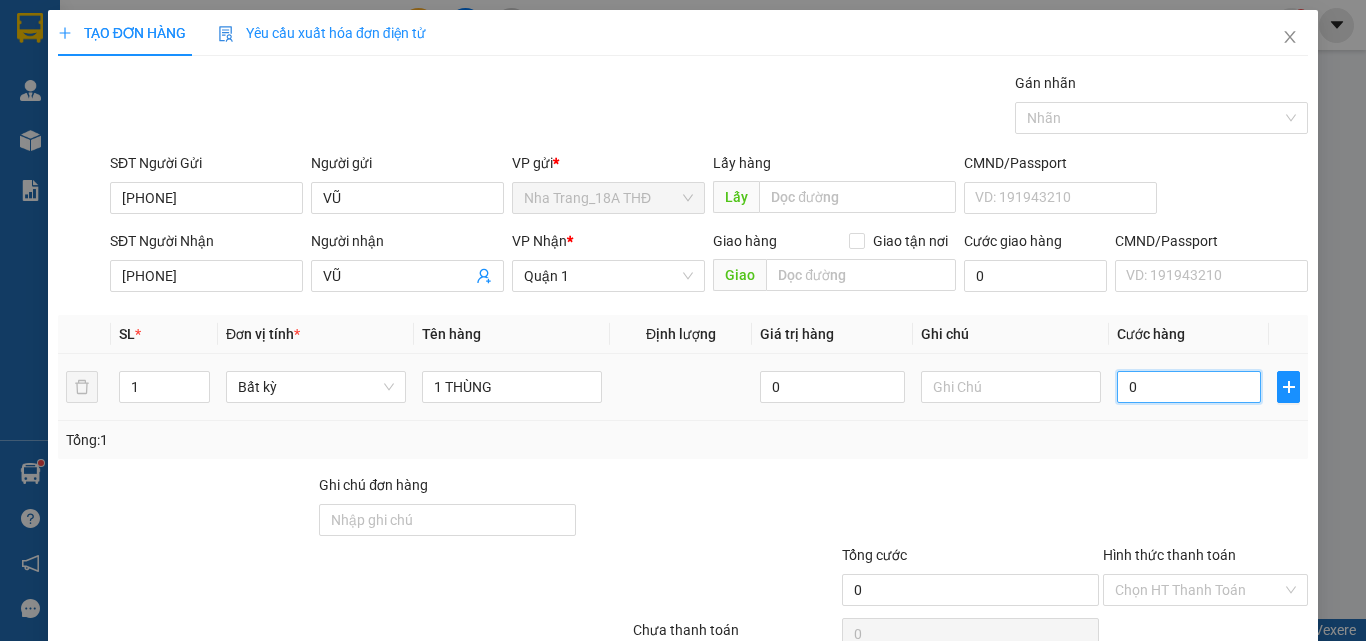 click on "0" at bounding box center [1189, 387] 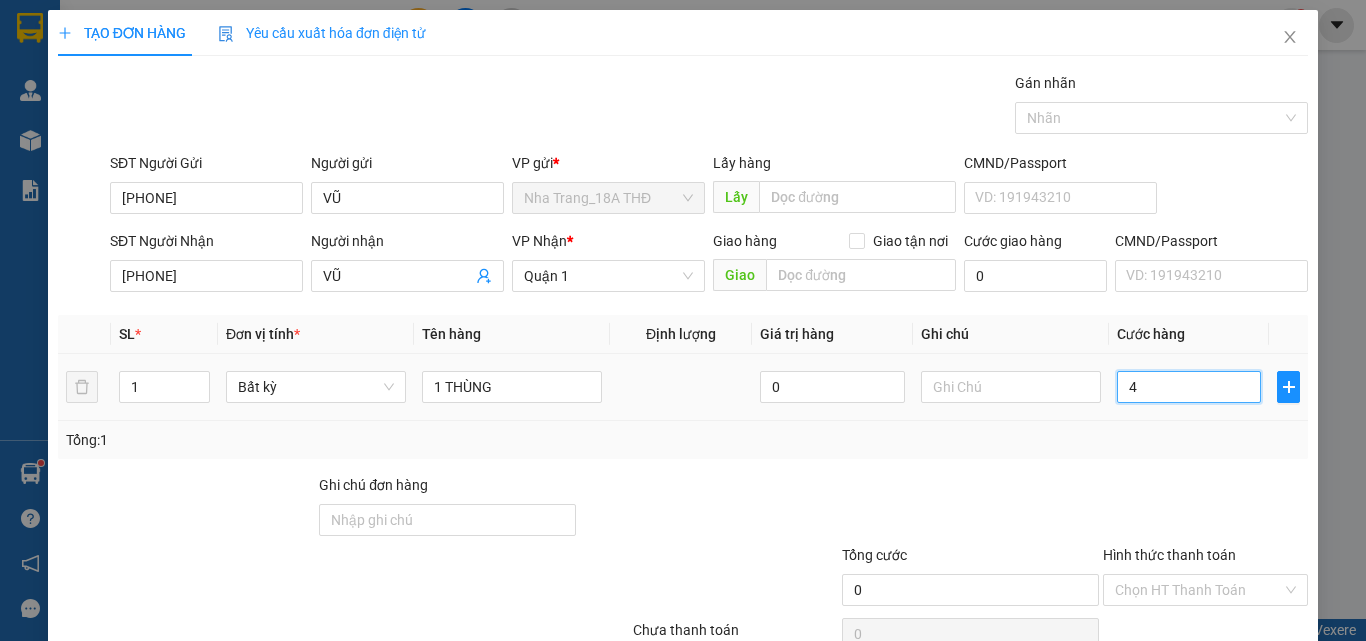 type on "4" 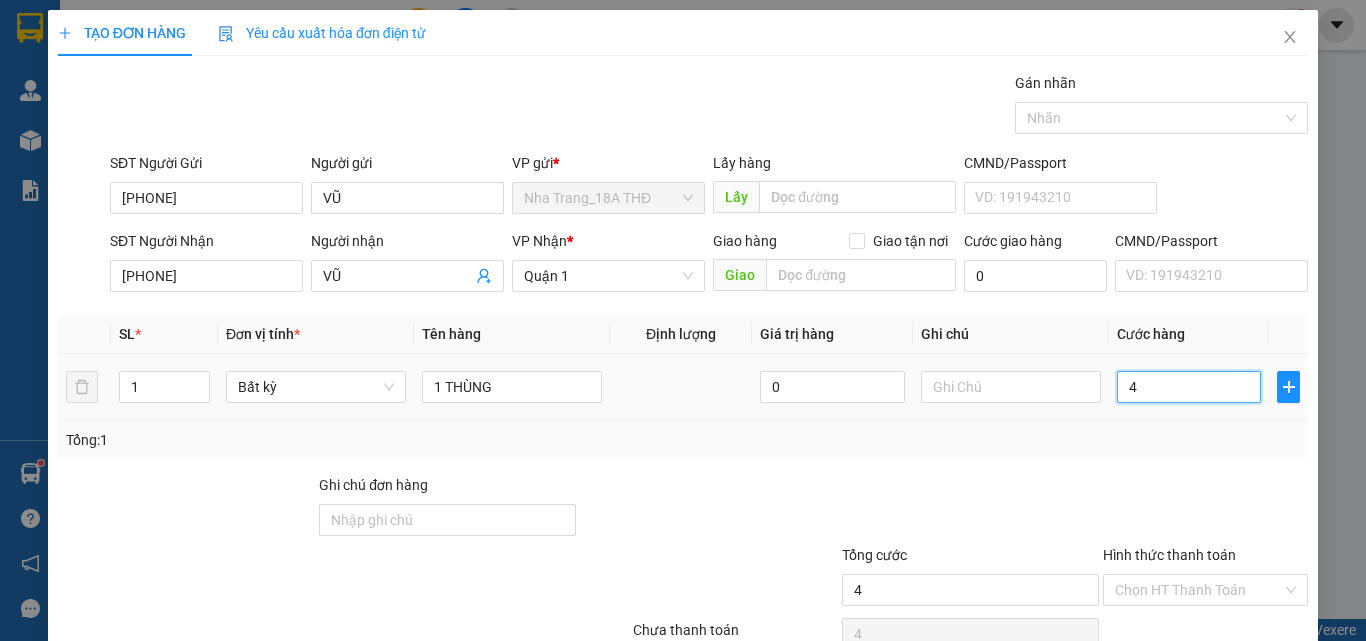 type on "40" 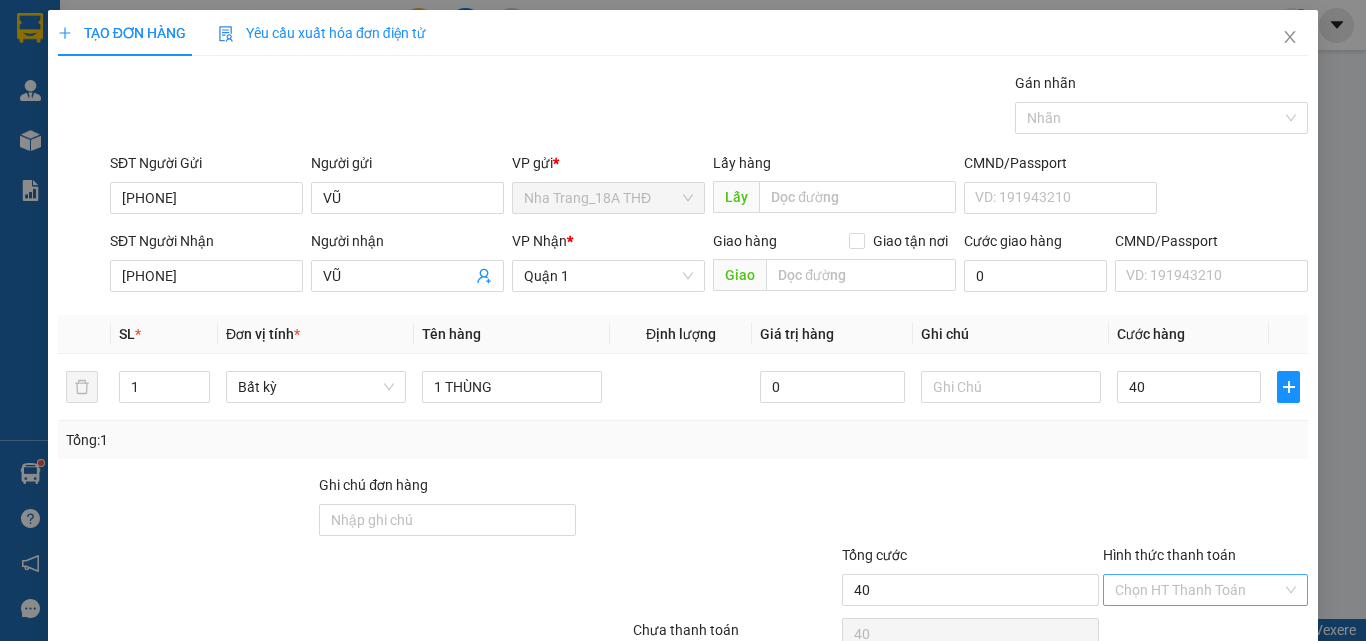 click on "Hình thức thanh toán" at bounding box center (1198, 590) 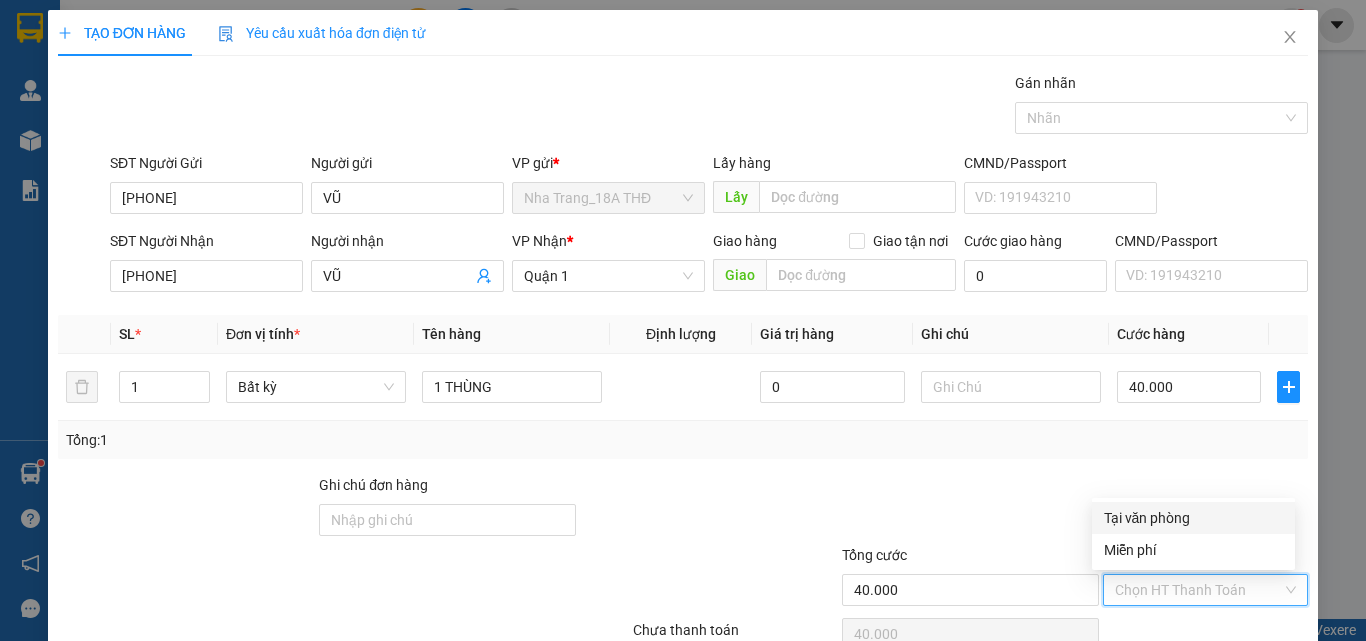 click on "Tại văn phòng" at bounding box center [1193, 518] 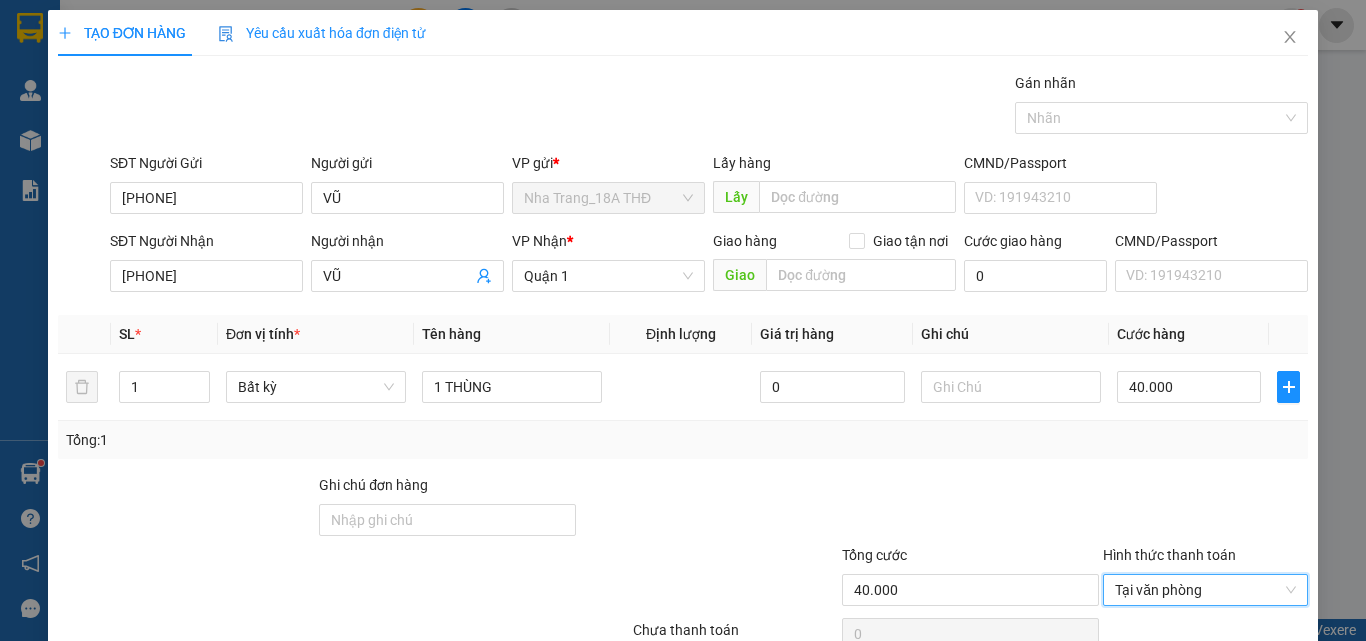 scroll, scrollTop: 99, scrollLeft: 0, axis: vertical 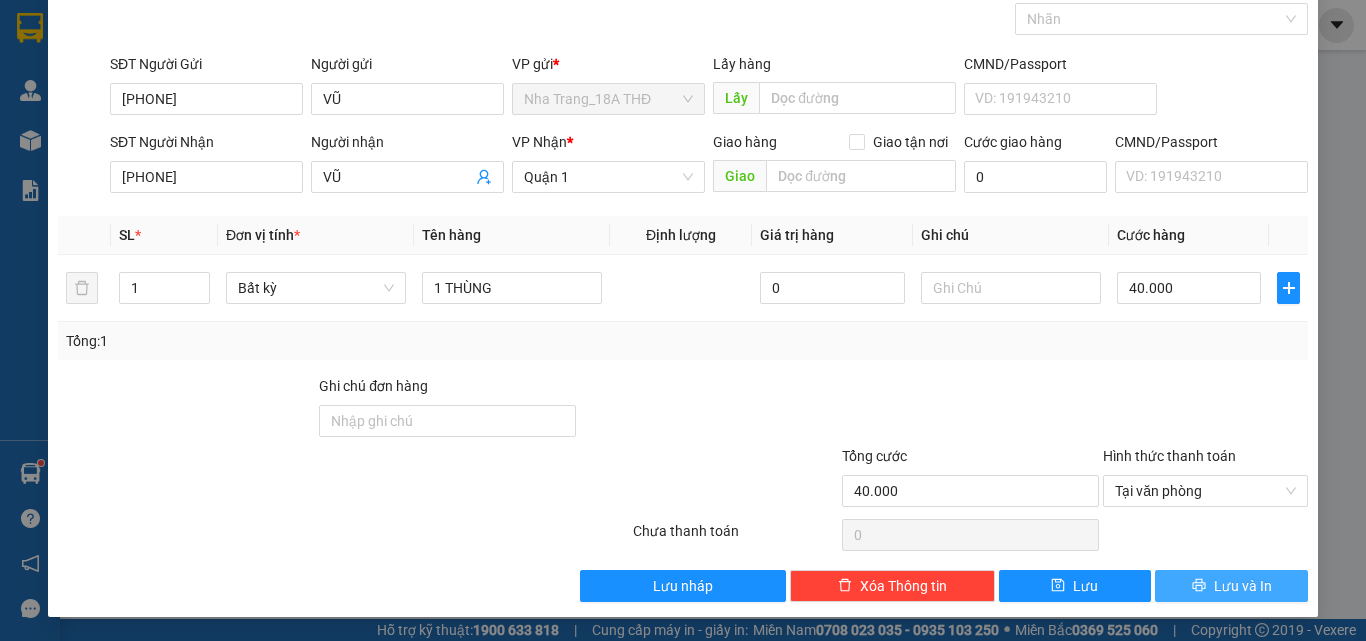 click 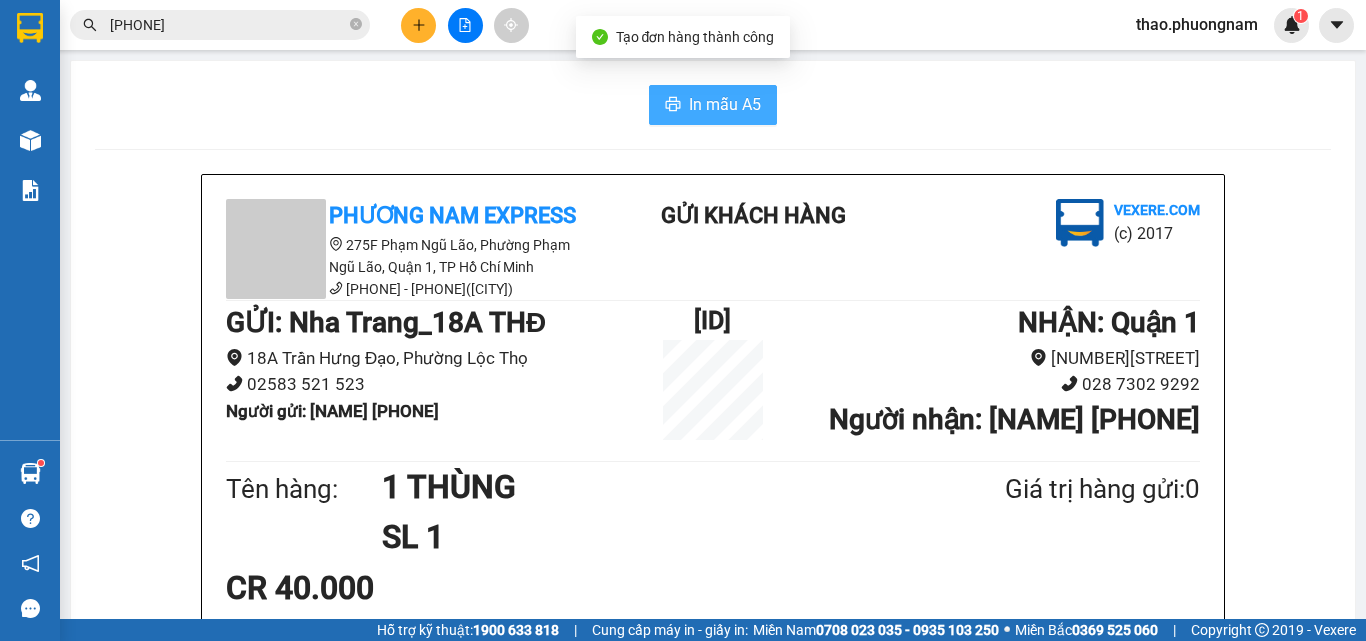click on "In mẫu A5" at bounding box center (713, 105) 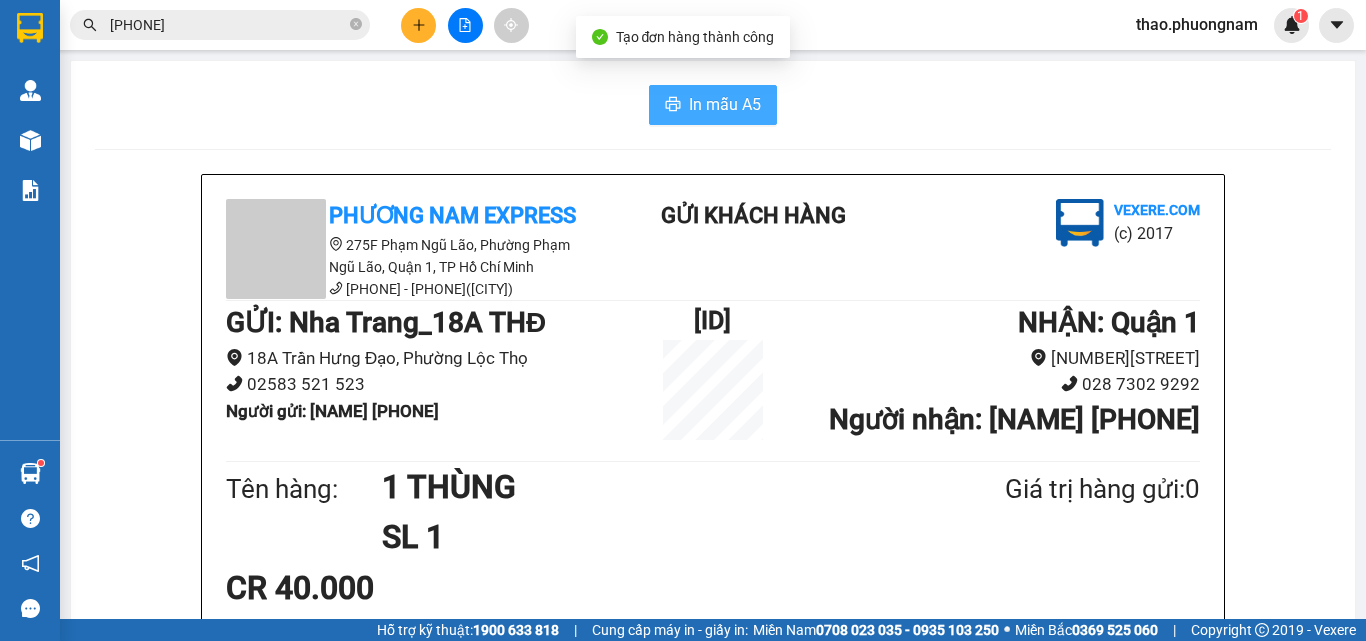scroll, scrollTop: 0, scrollLeft: 0, axis: both 